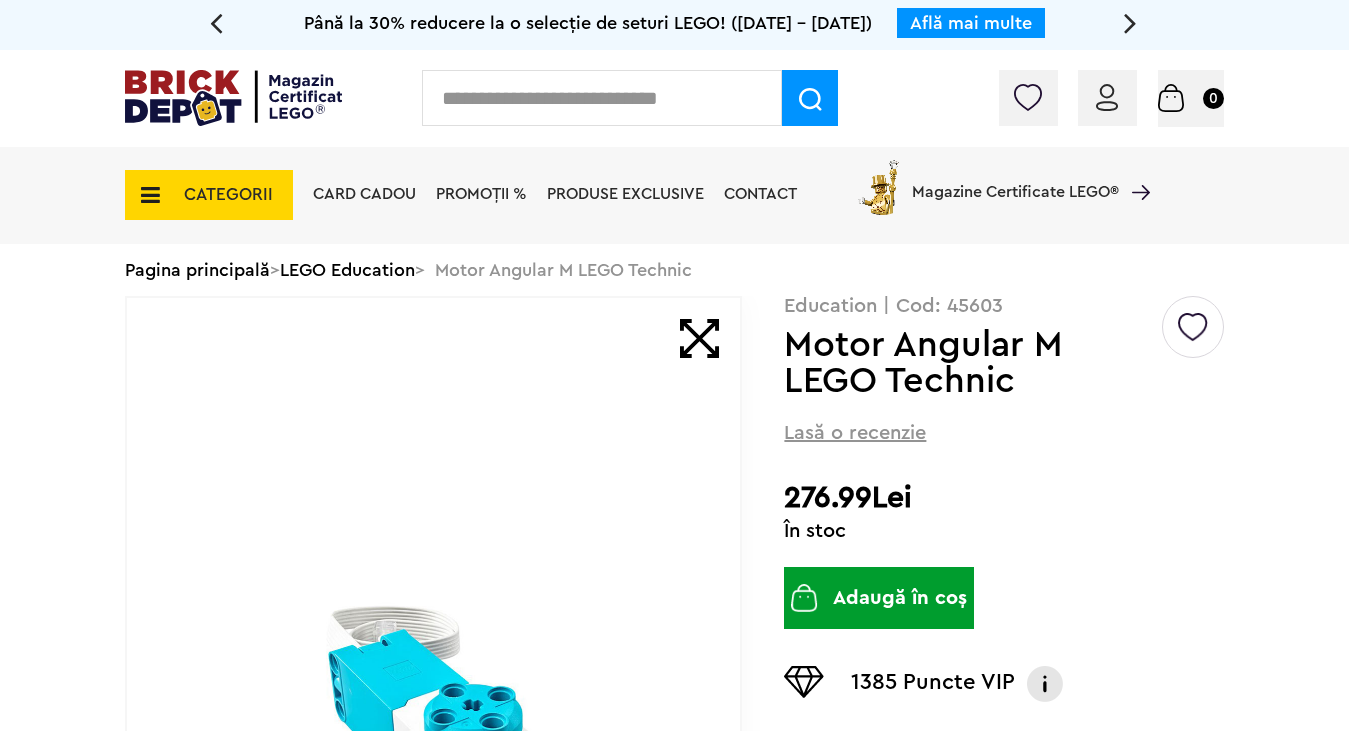 scroll, scrollTop: 0, scrollLeft: 0, axis: both 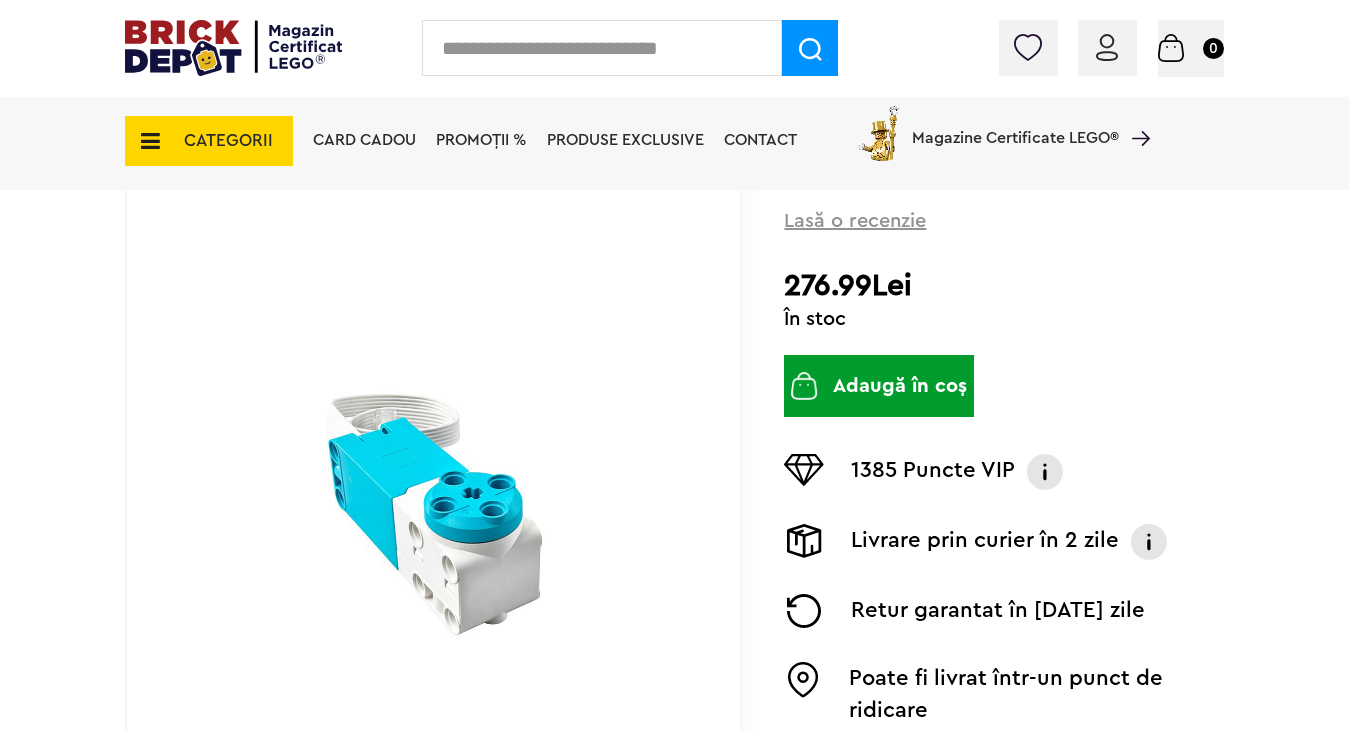 click on "Adaugă în coș" at bounding box center [879, 386] 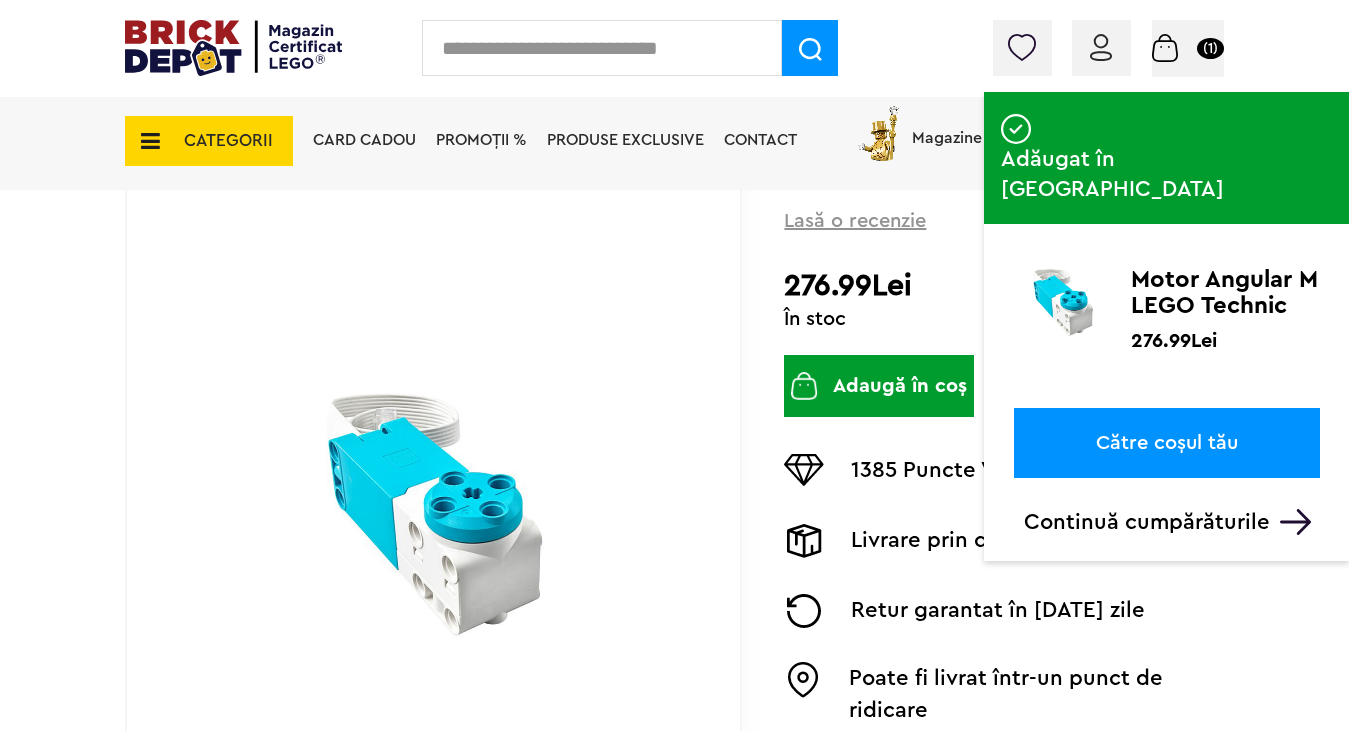 click on "Către coșul tău" at bounding box center [1167, 443] 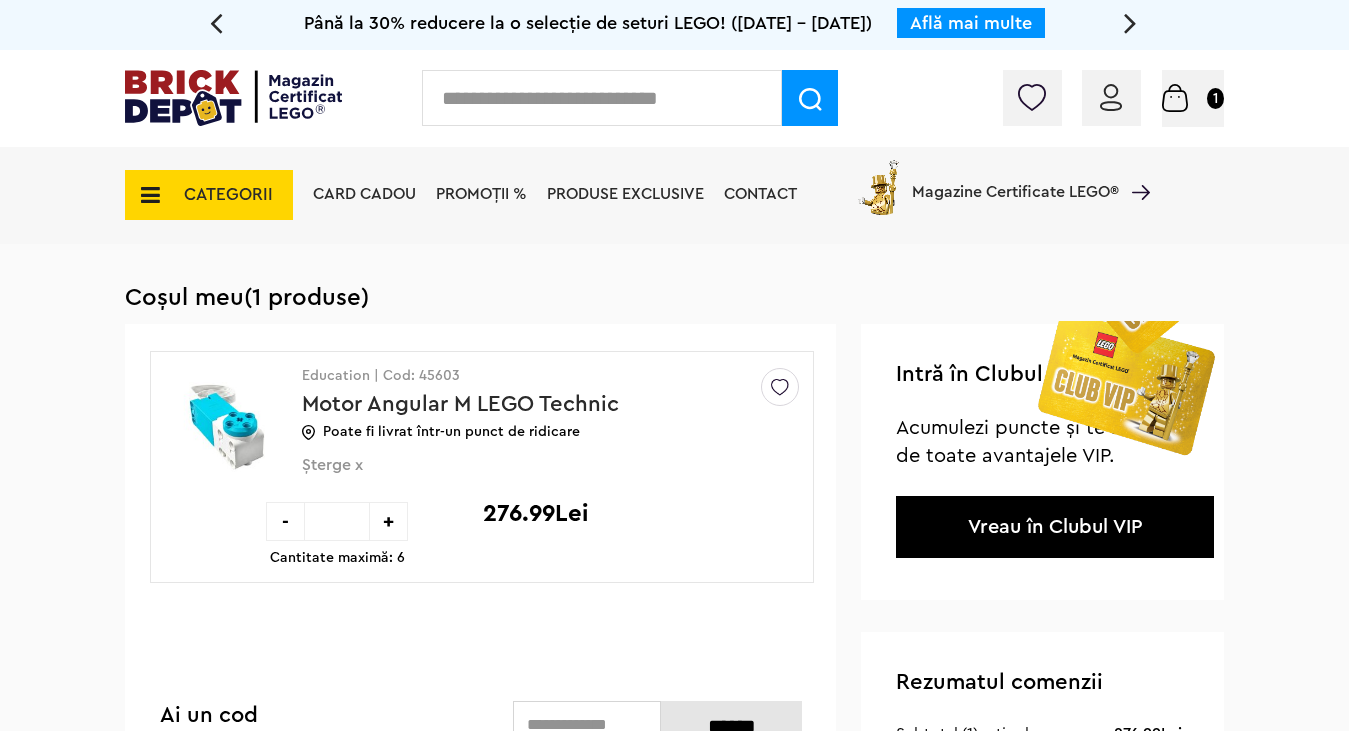 scroll, scrollTop: 0, scrollLeft: 0, axis: both 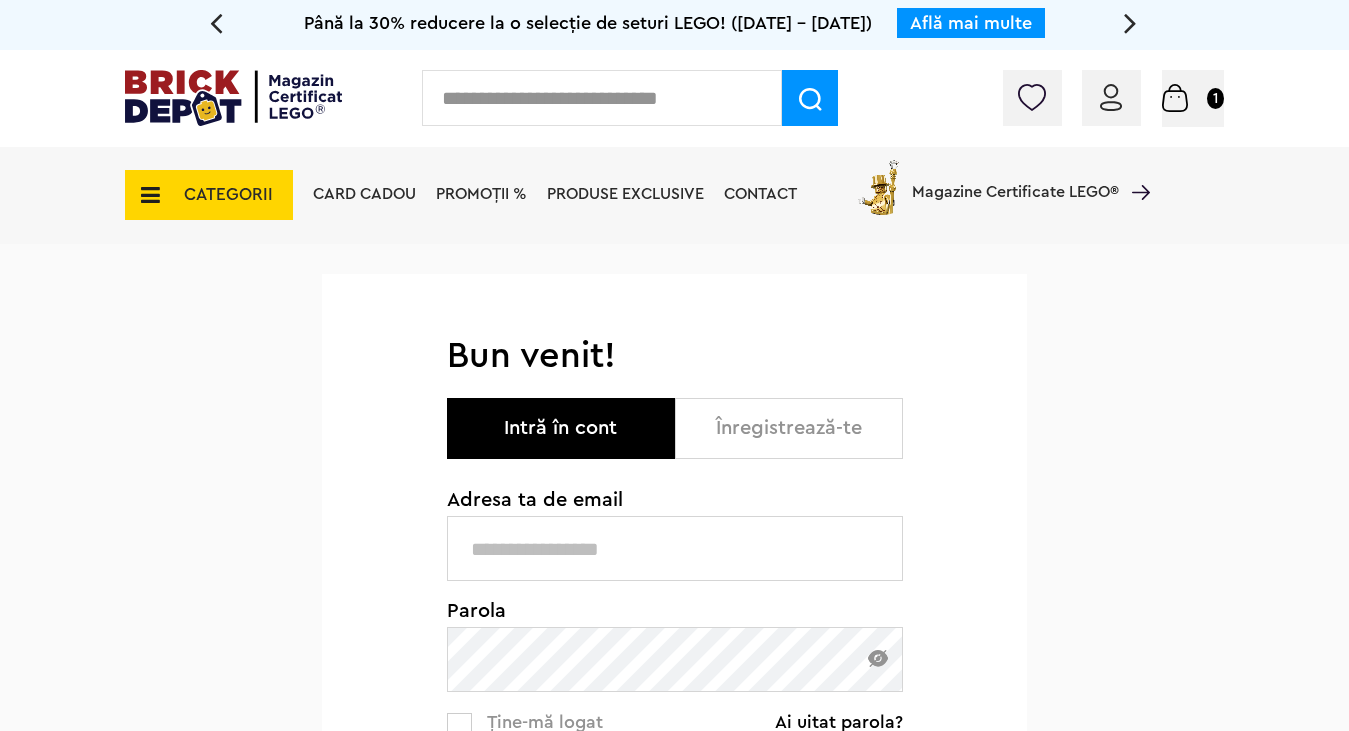 click at bounding box center (675, 548) 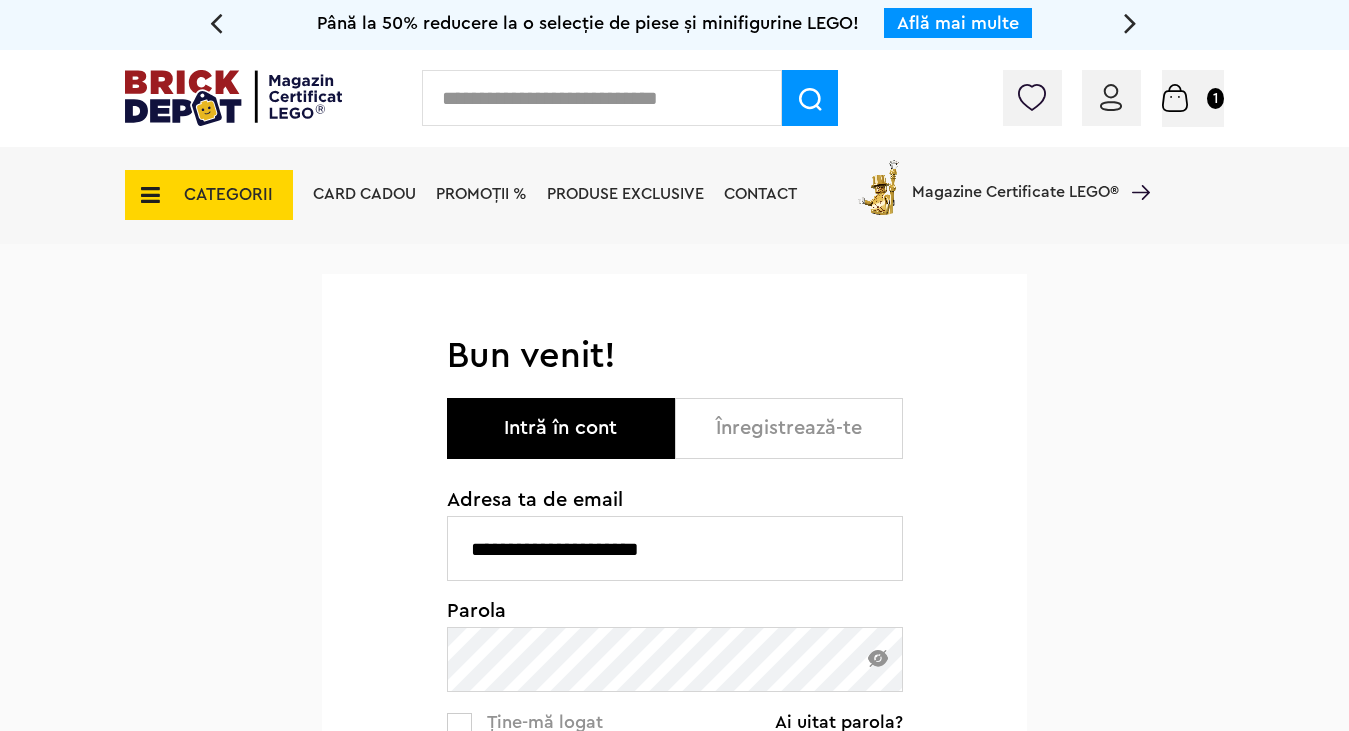 click at bounding box center (878, 658) 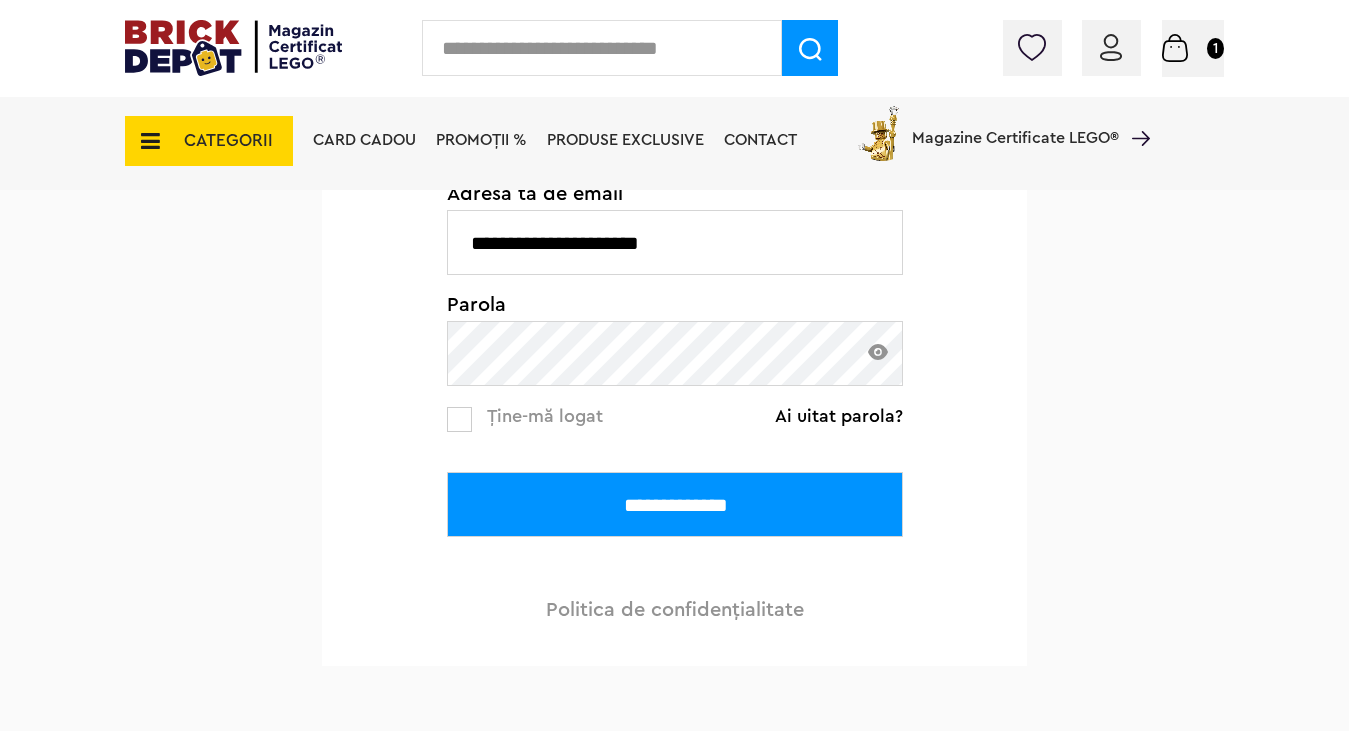 scroll, scrollTop: 351, scrollLeft: 0, axis: vertical 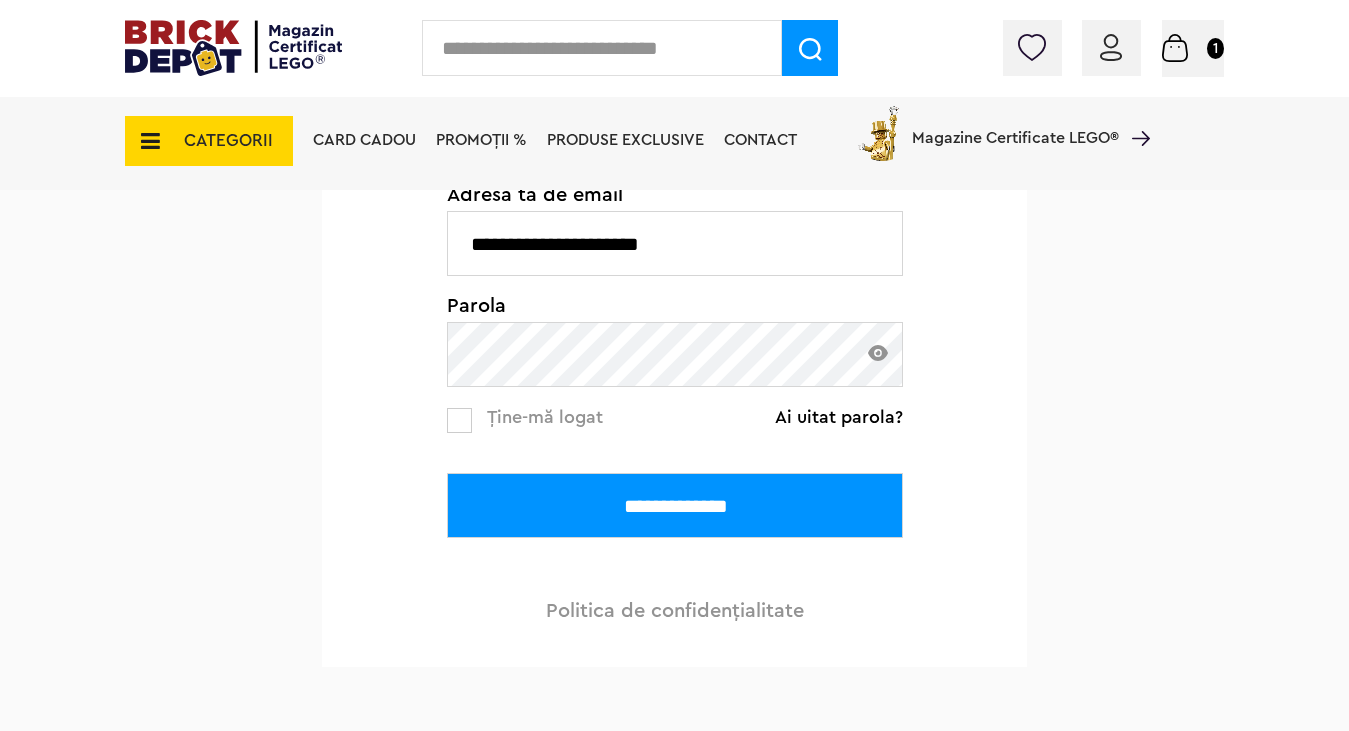 click at bounding box center (459, 420) 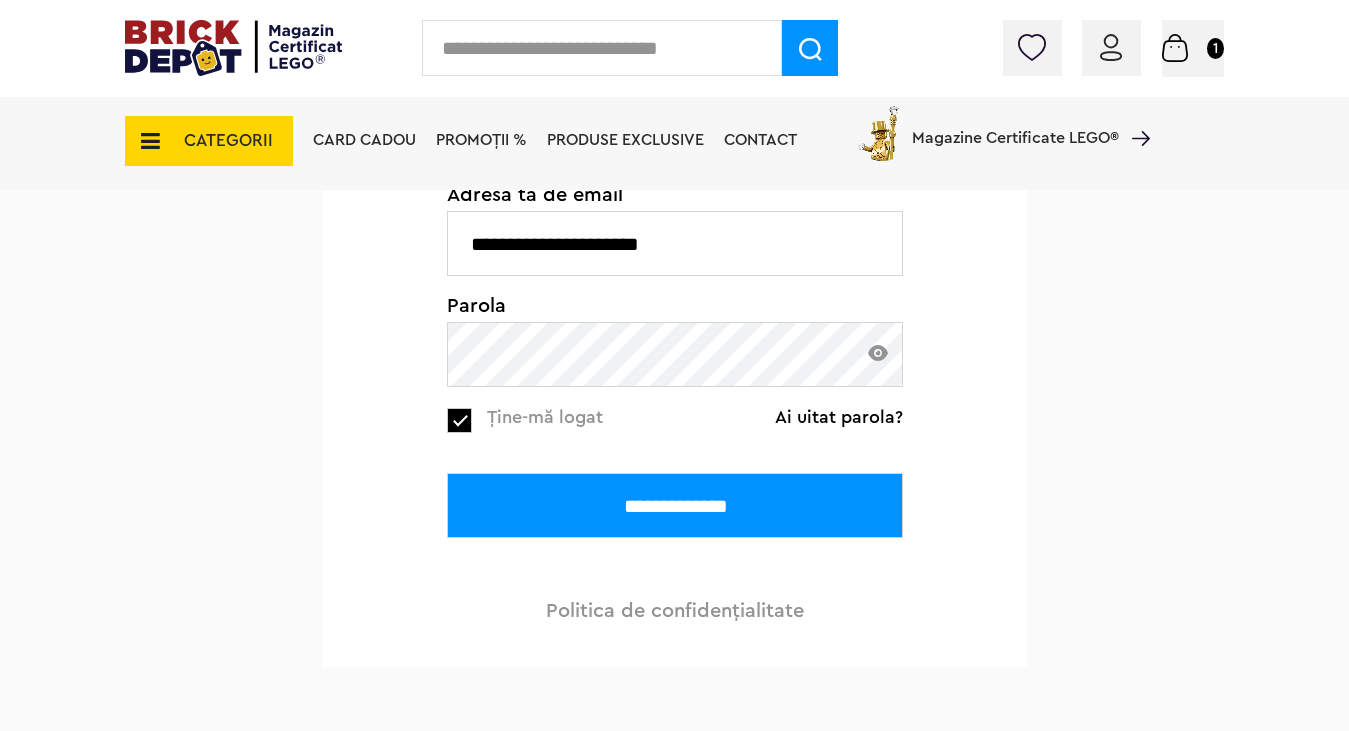 click on "**********" at bounding box center (675, 505) 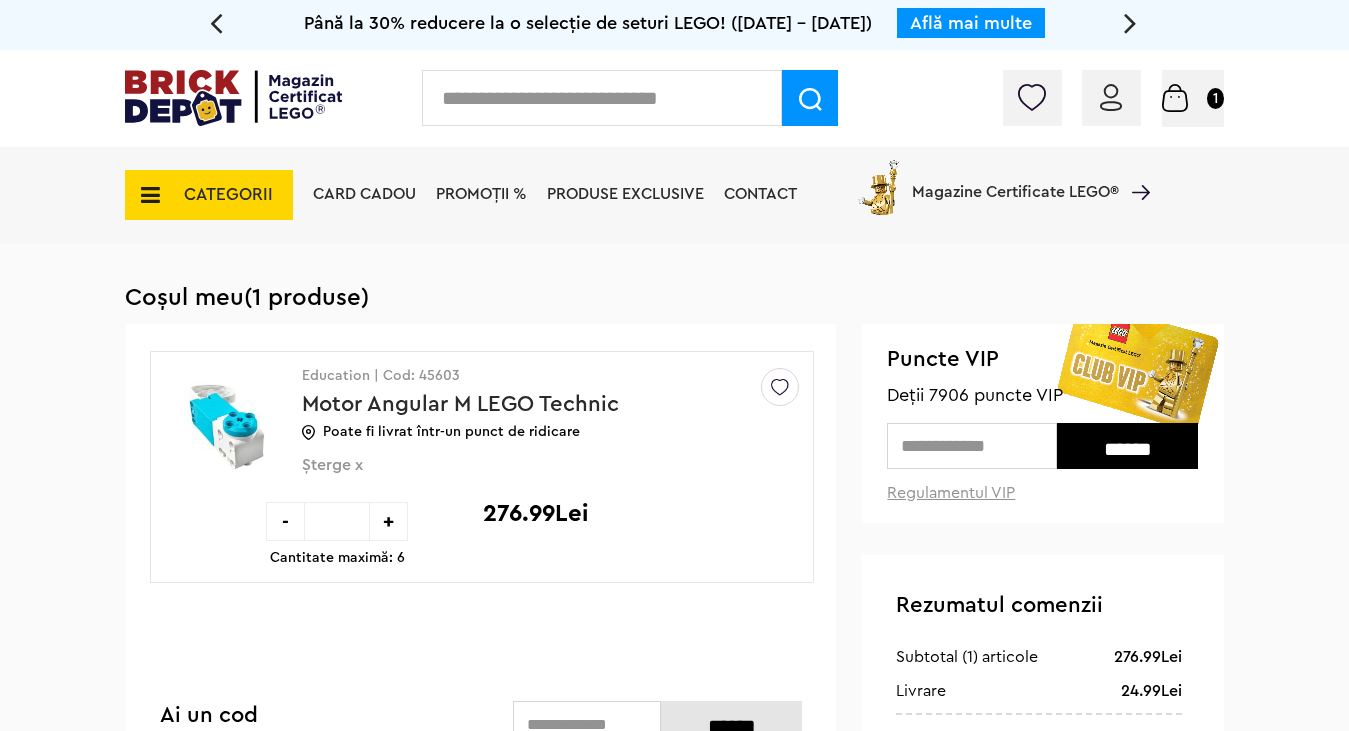 scroll, scrollTop: 0, scrollLeft: 0, axis: both 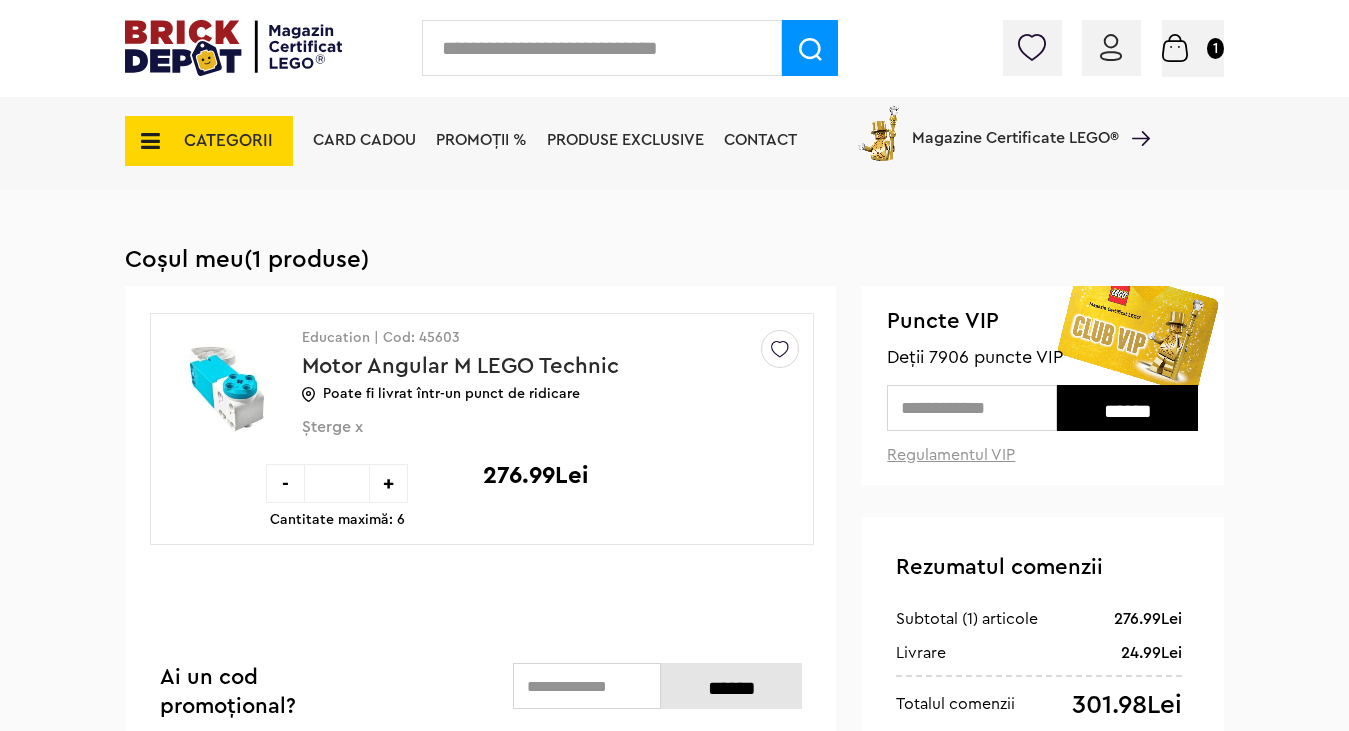 click at bounding box center [972, 408] 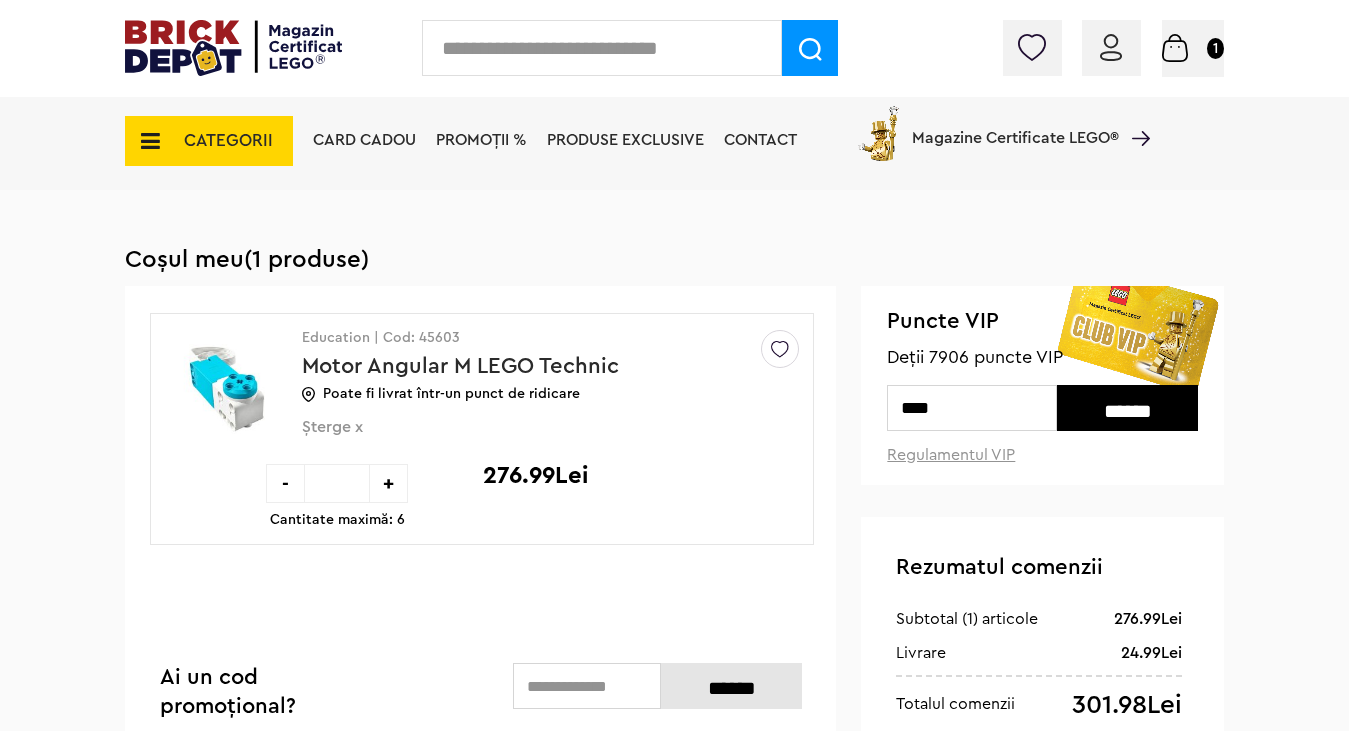type on "****" 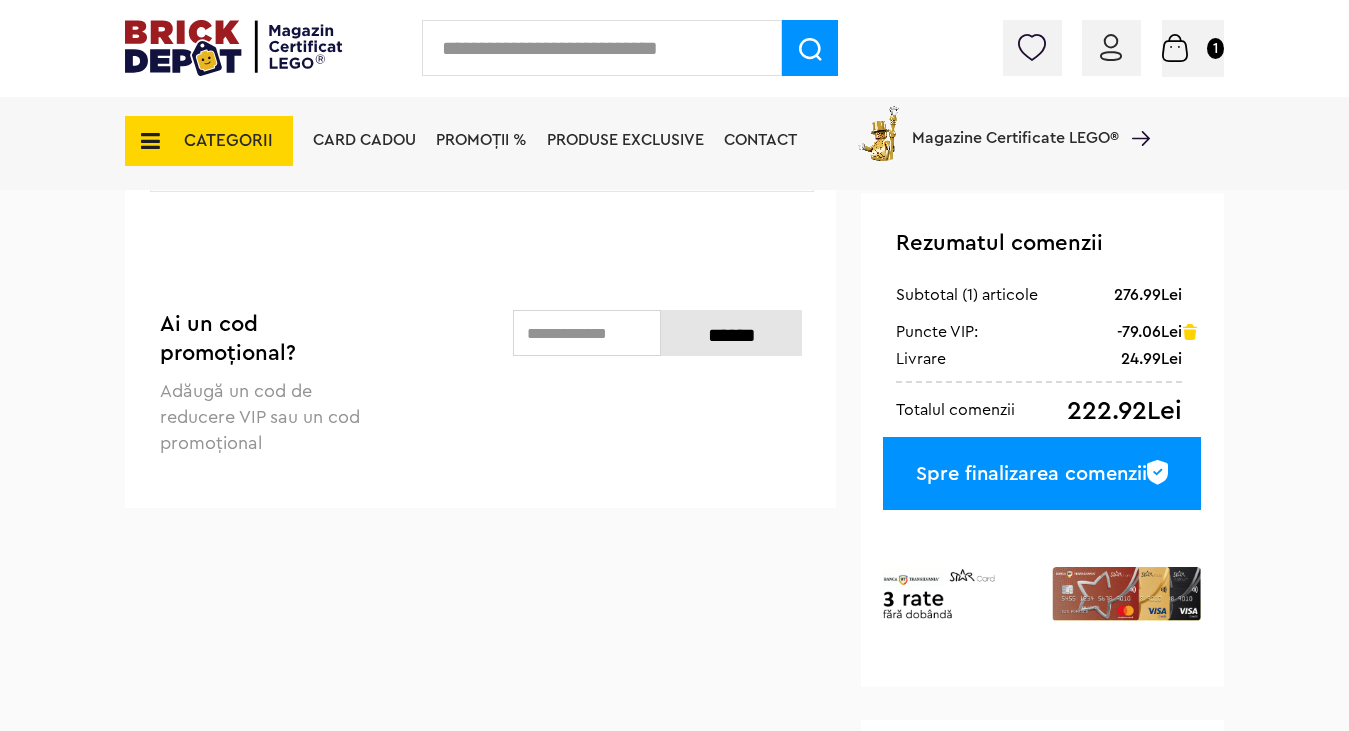 scroll, scrollTop: 432, scrollLeft: 0, axis: vertical 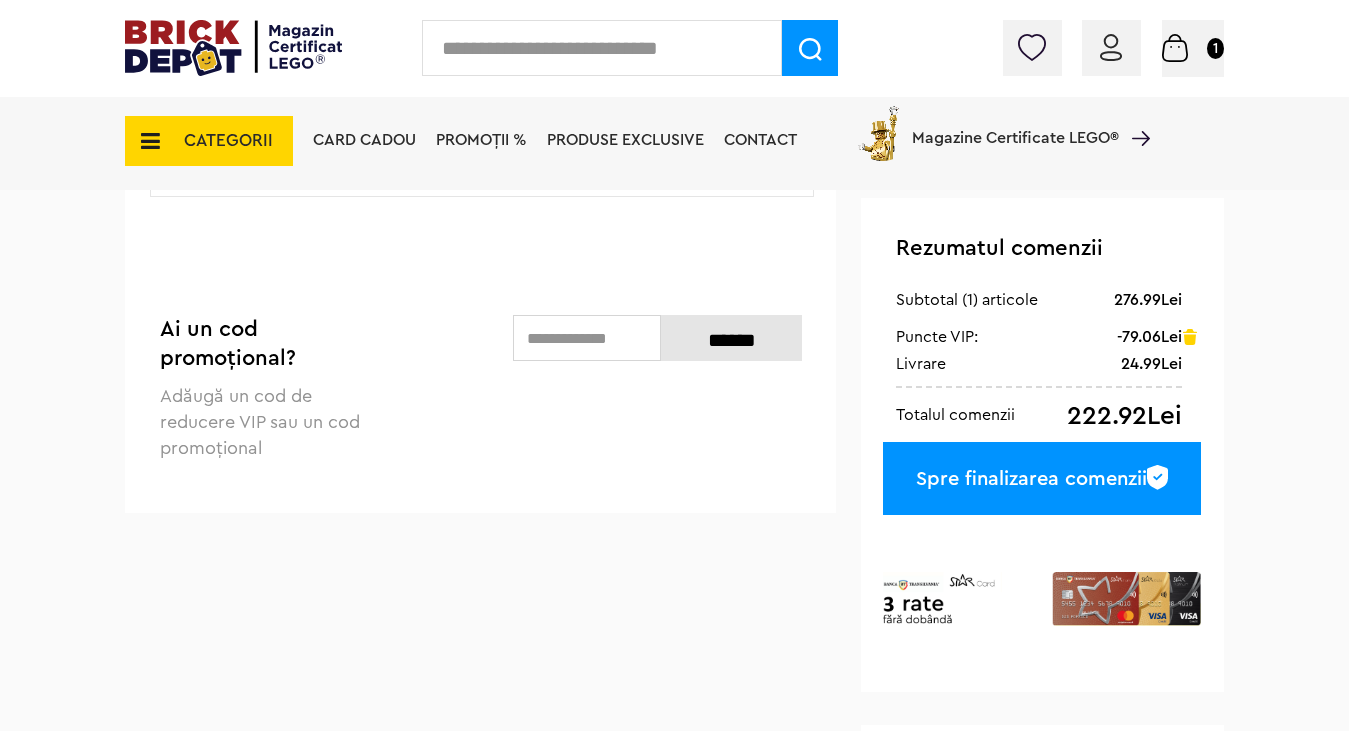 click on "Spre finalizarea comenzii" at bounding box center [1042, 478] 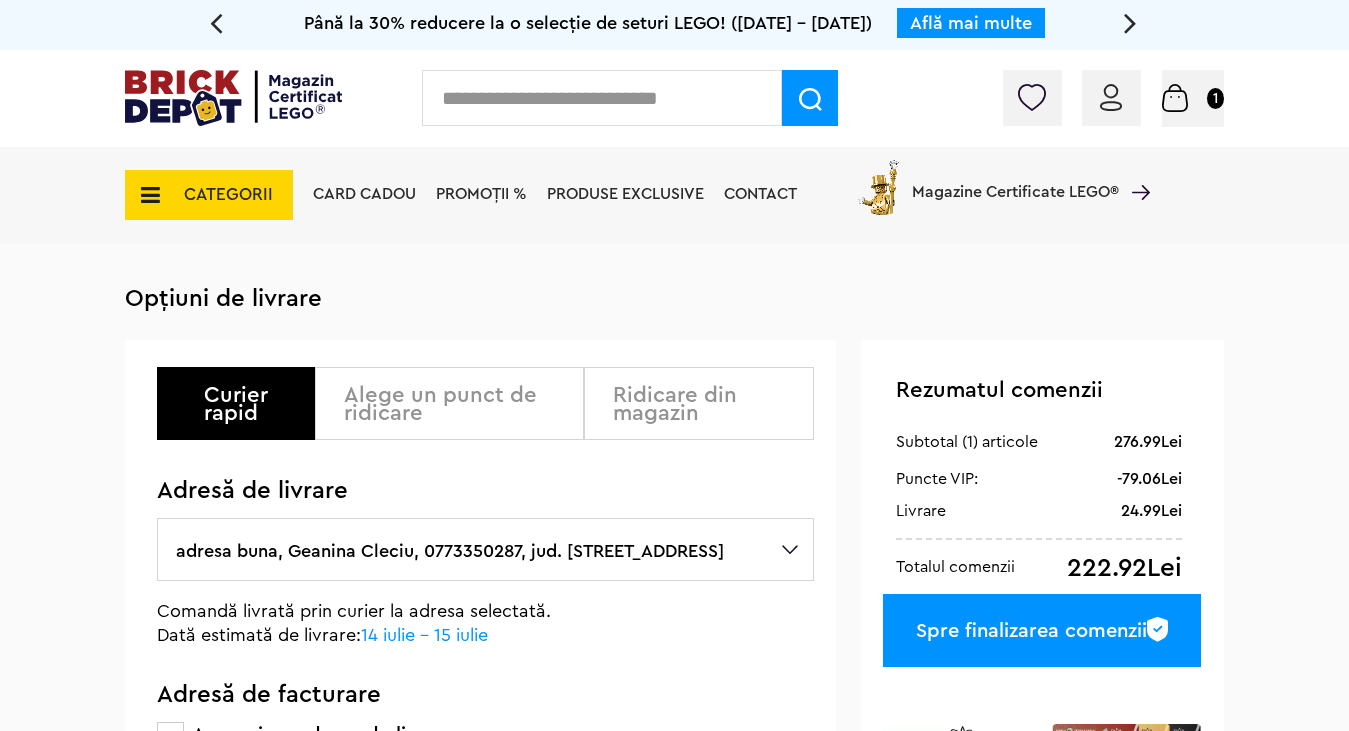 scroll, scrollTop: 0, scrollLeft: 0, axis: both 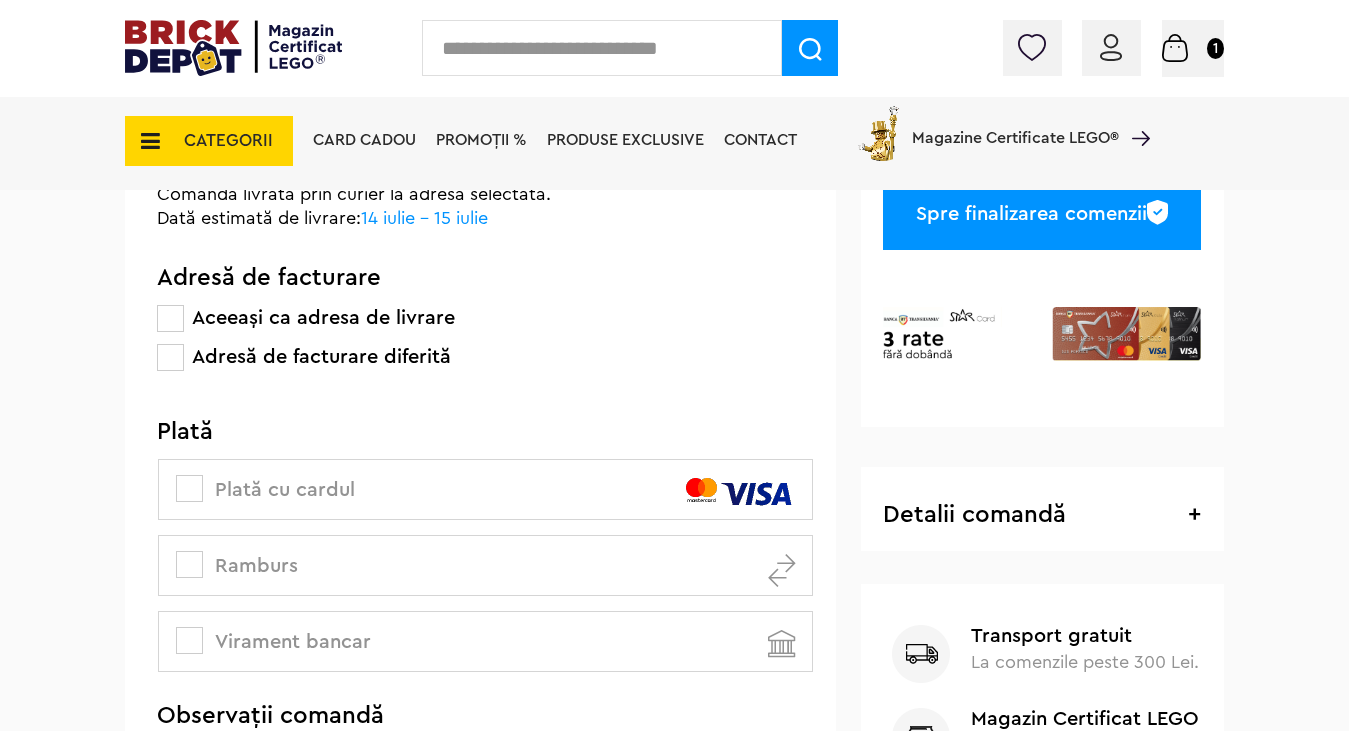 click at bounding box center [170, 357] 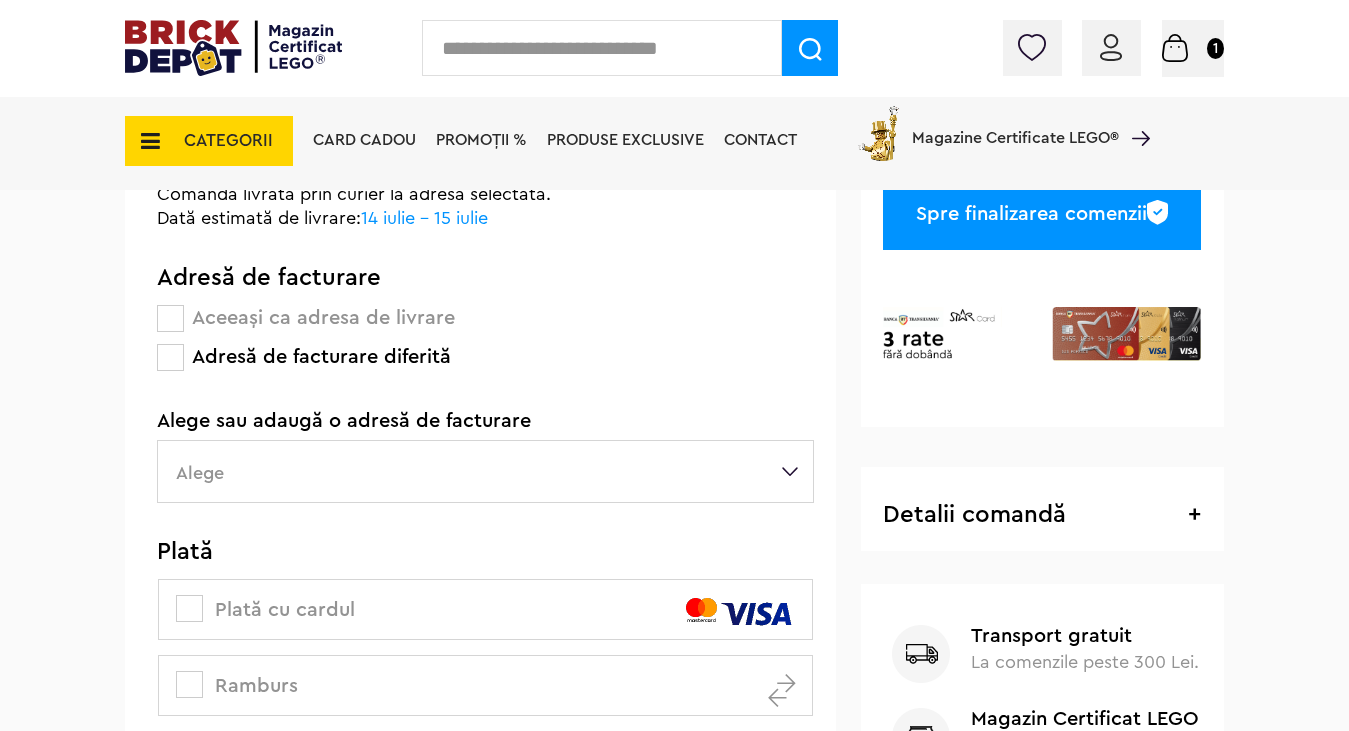click on "Alege" at bounding box center (485, 471) 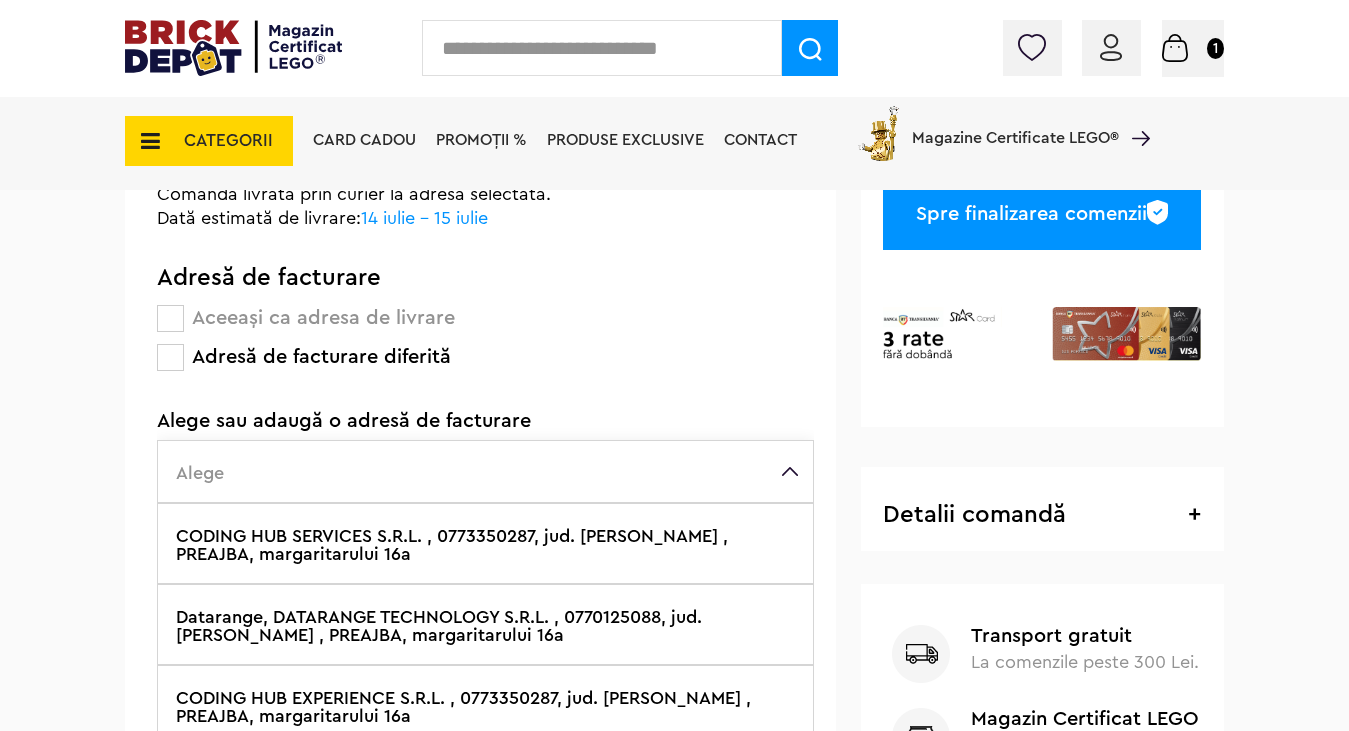 click on "CODING HUB SERVICES S.R.L. , 0773350287, jud. Dolj , PREAJBA, margaritarului 16a" at bounding box center [485, 543] 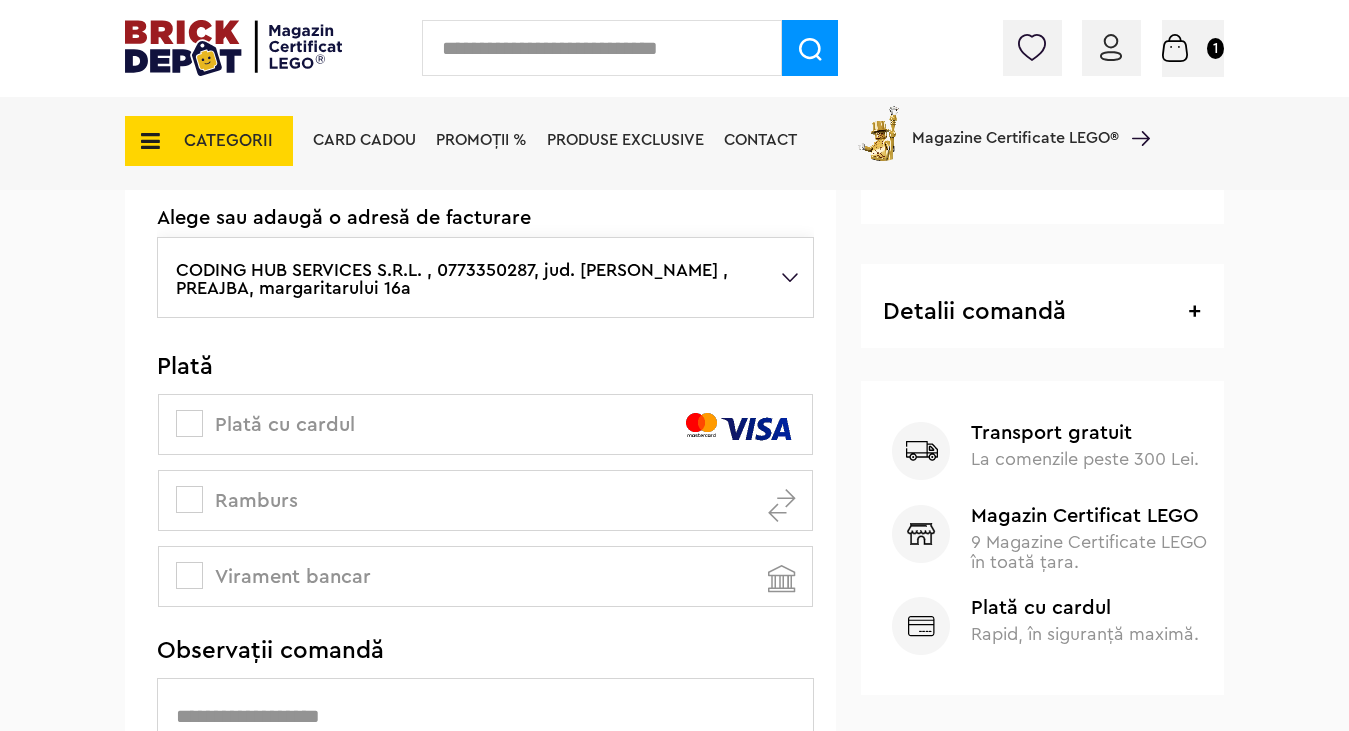 scroll, scrollTop: 656, scrollLeft: 0, axis: vertical 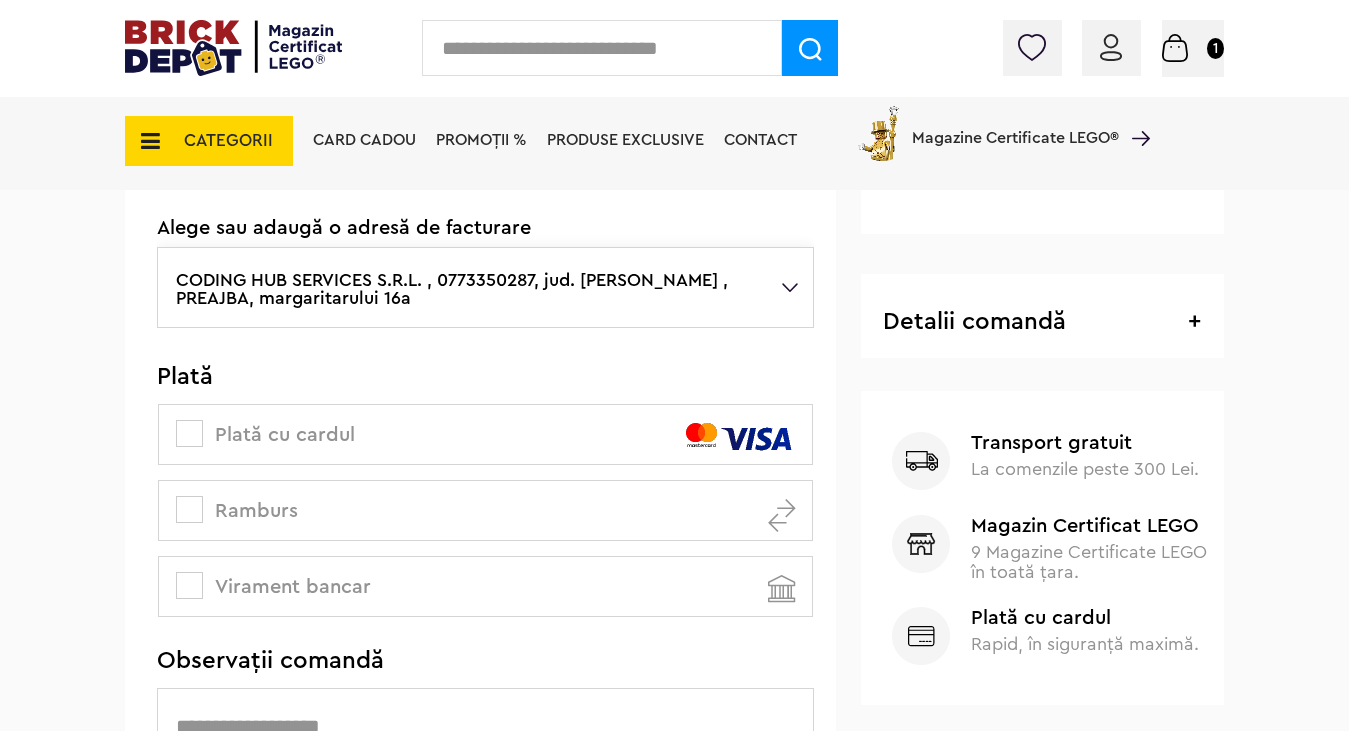click at bounding box center [189, 433] 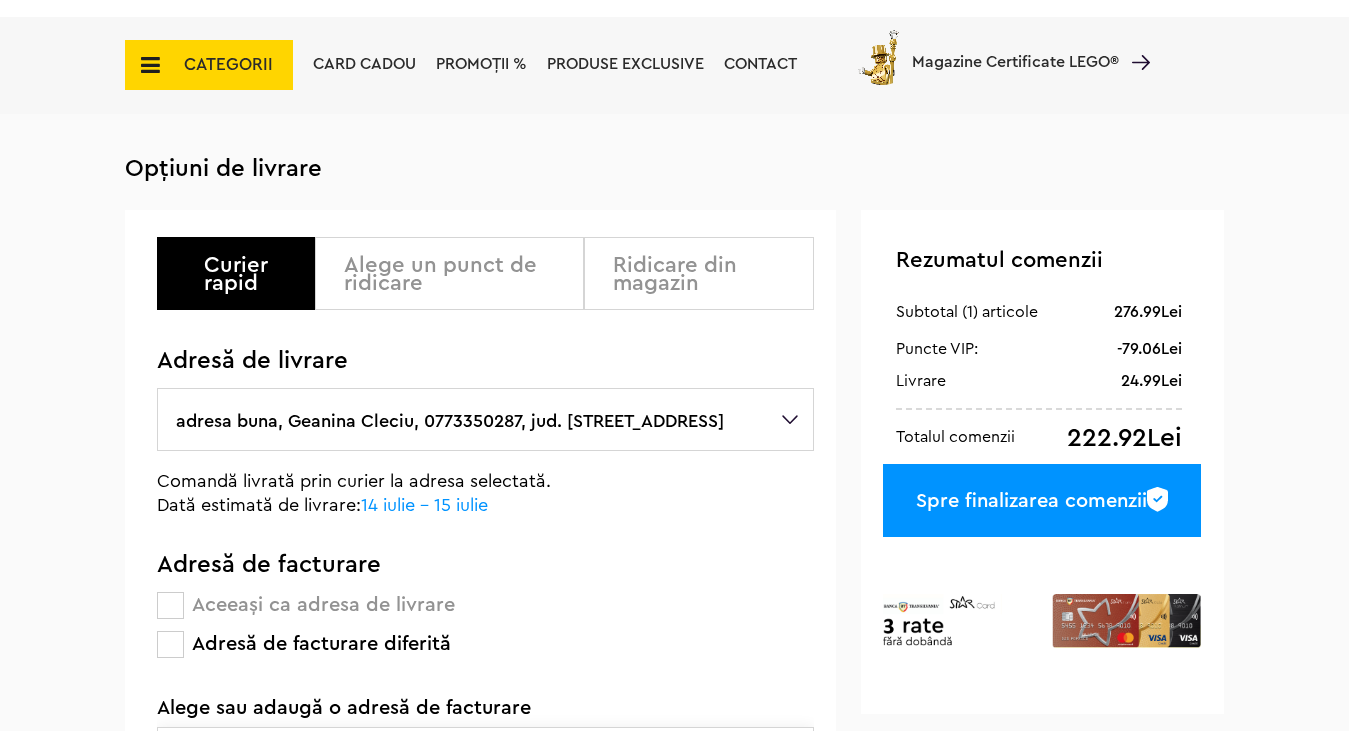 scroll, scrollTop: 0, scrollLeft: 0, axis: both 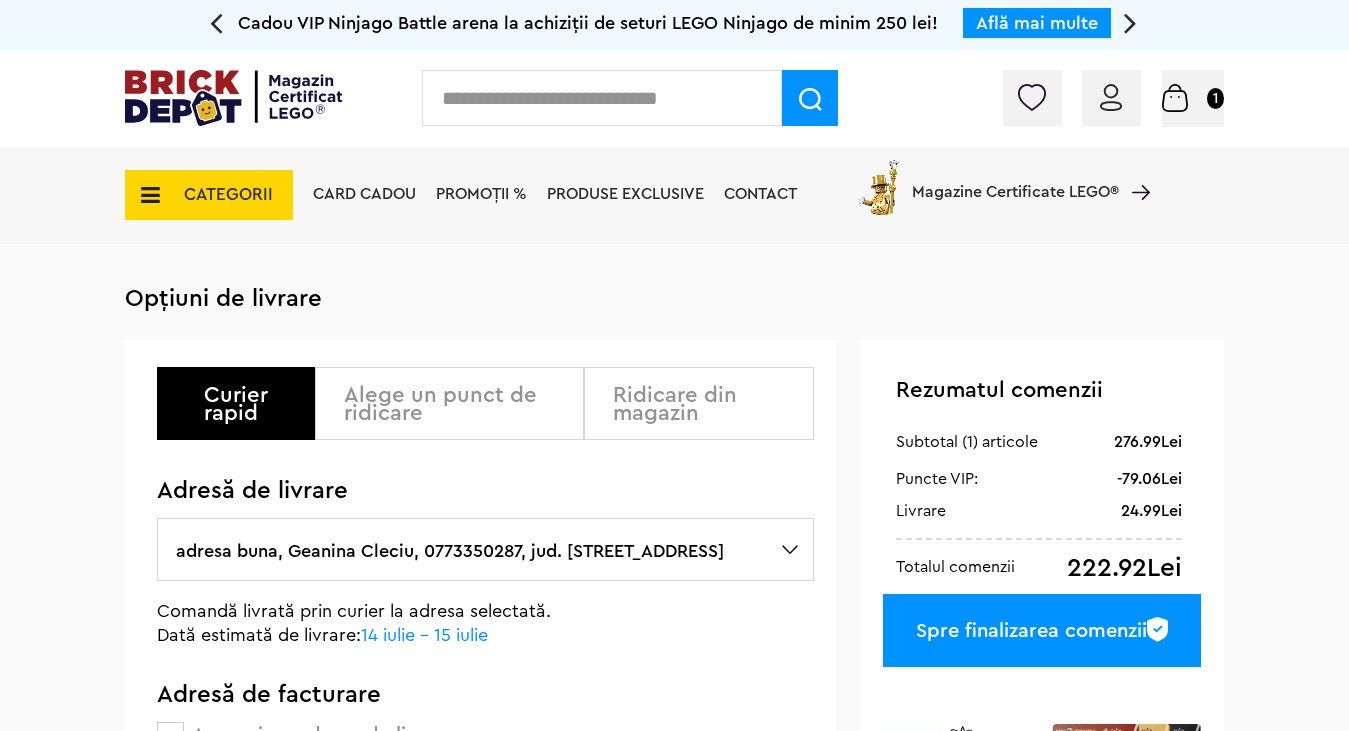 click on "PROMOȚII %" at bounding box center [481, 194] 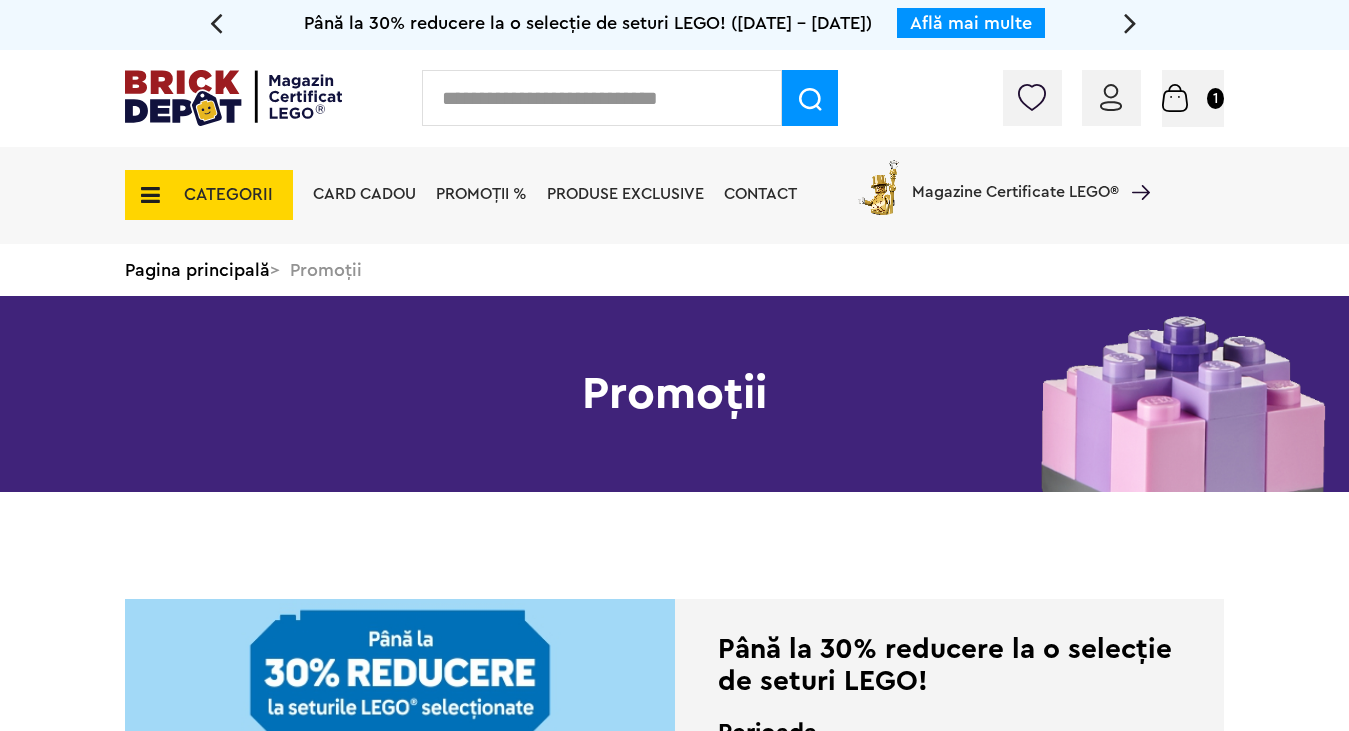 scroll, scrollTop: 0, scrollLeft: 0, axis: both 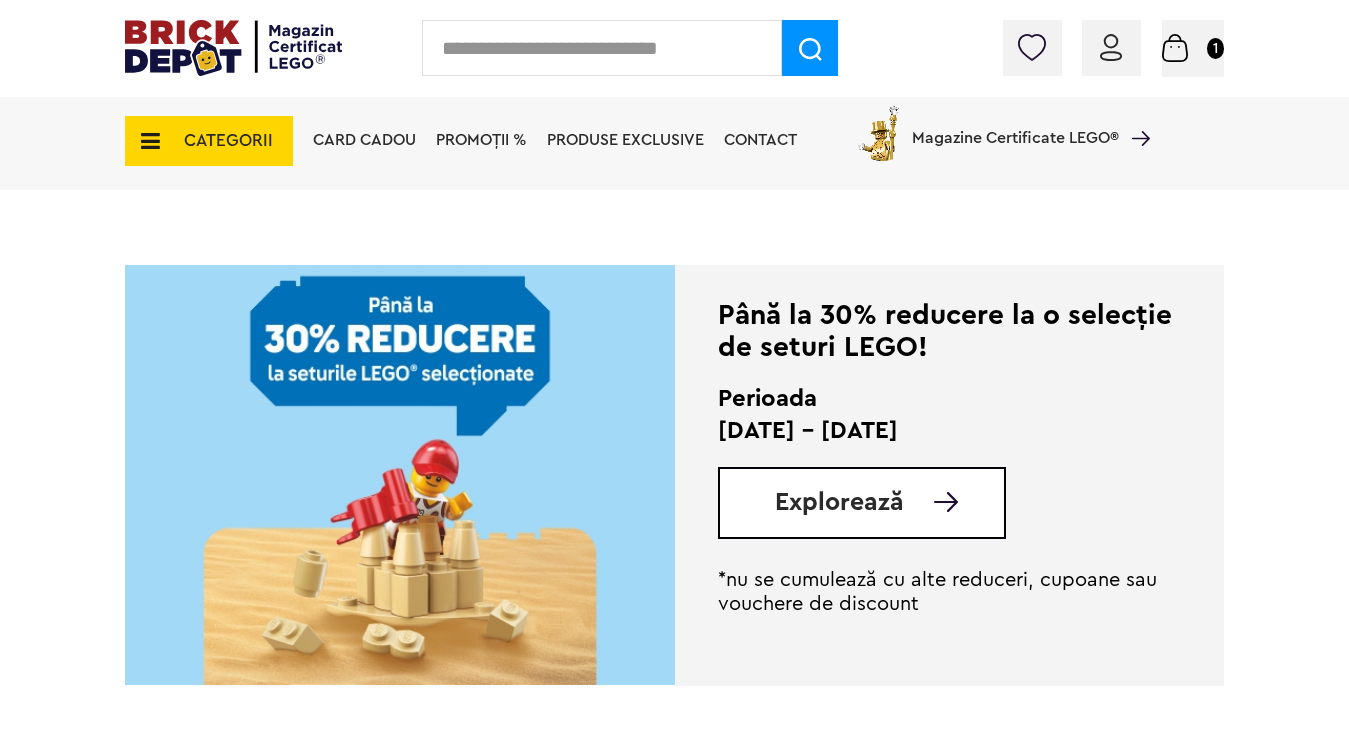 click on "Explorează" at bounding box center (839, 502) 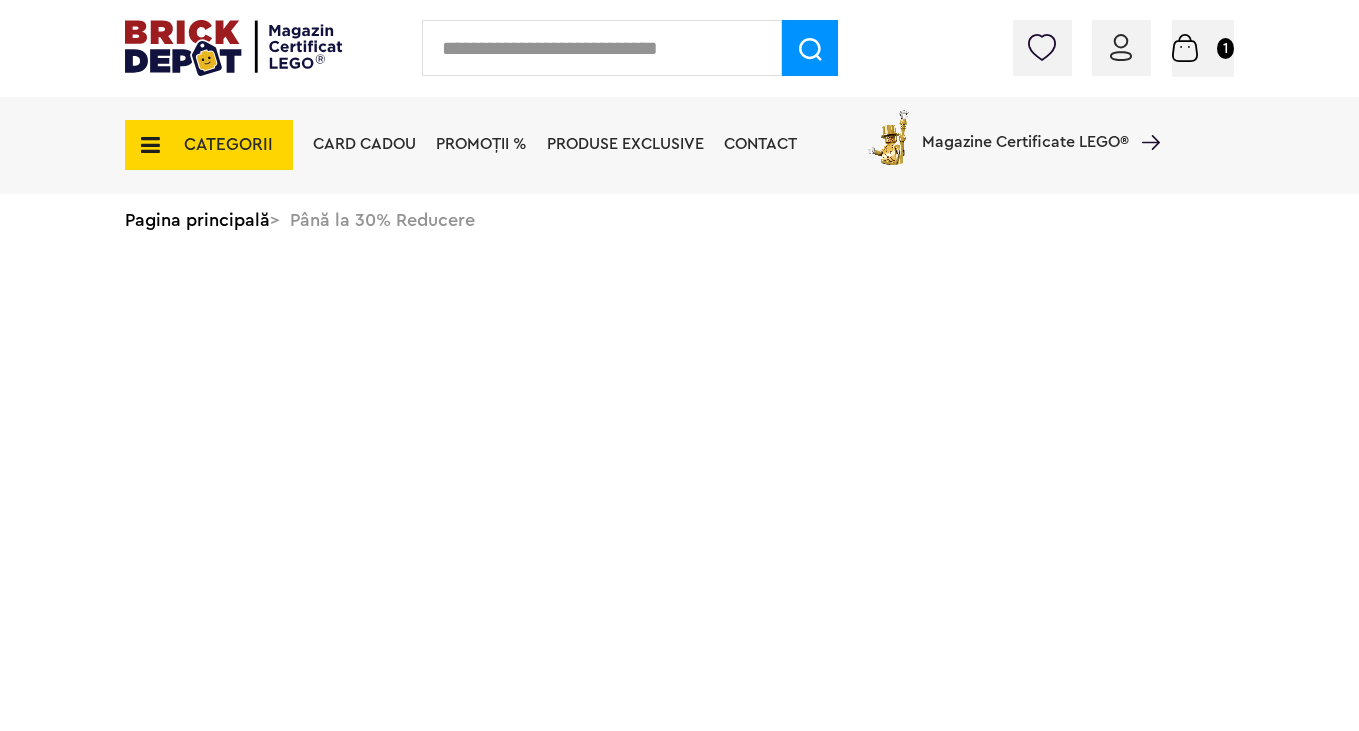 scroll, scrollTop: 0, scrollLeft: 0, axis: both 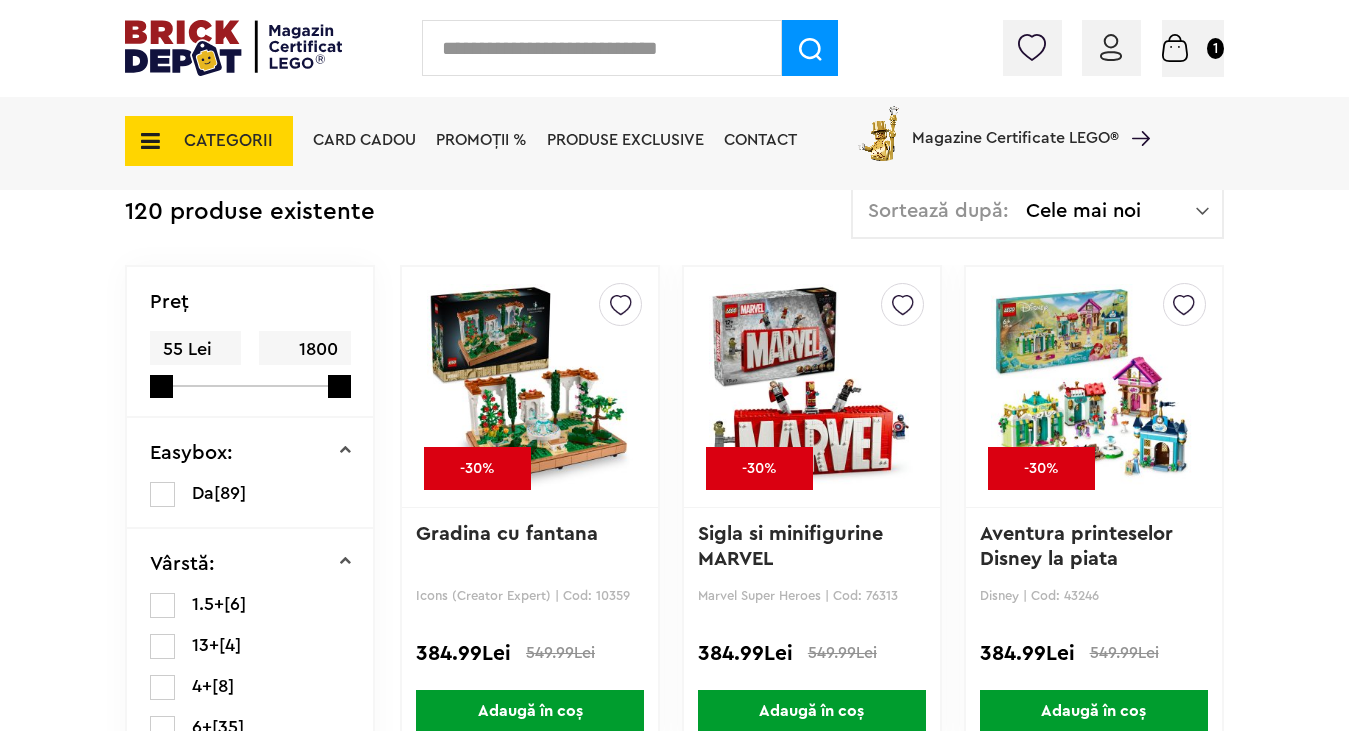 click on "Preţ 55 Lei 1800 Lei" at bounding box center (250, 342) 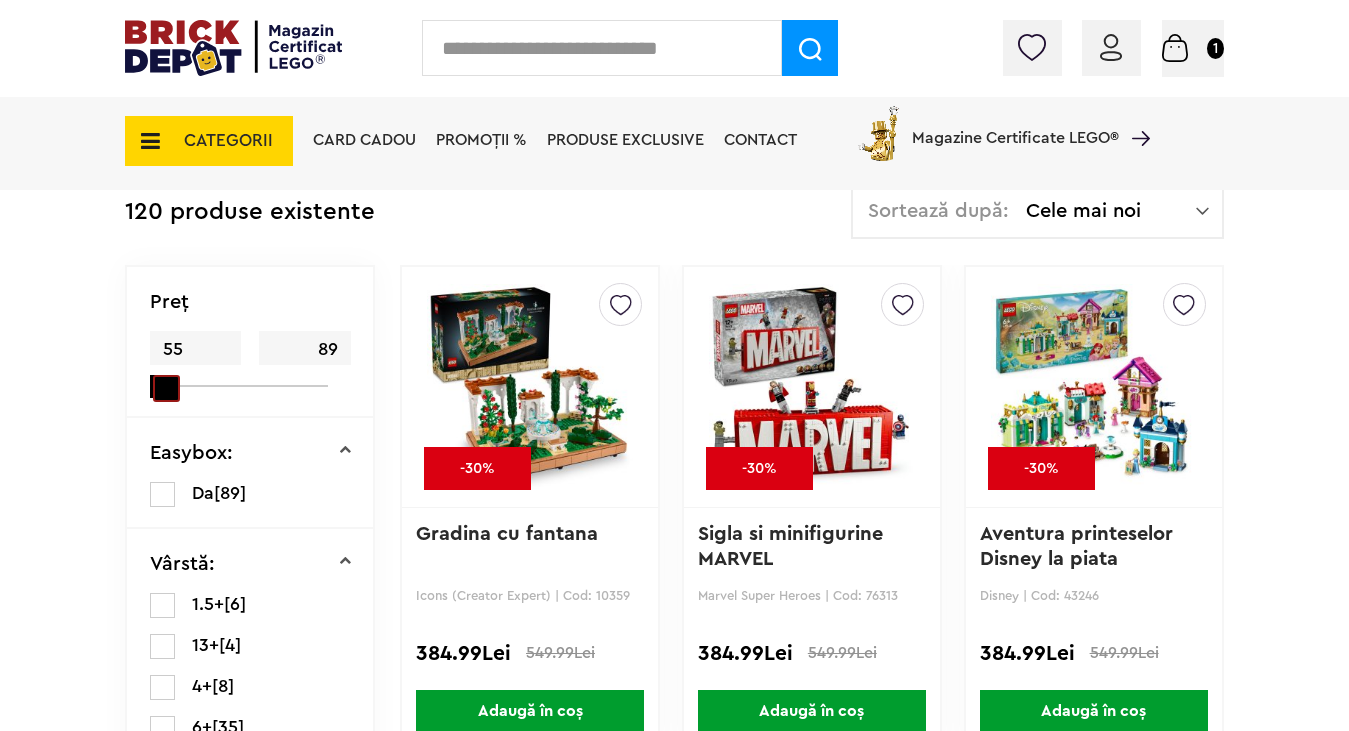 drag, startPoint x: 332, startPoint y: 390, endPoint x: 148, endPoint y: 386, distance: 184.04347 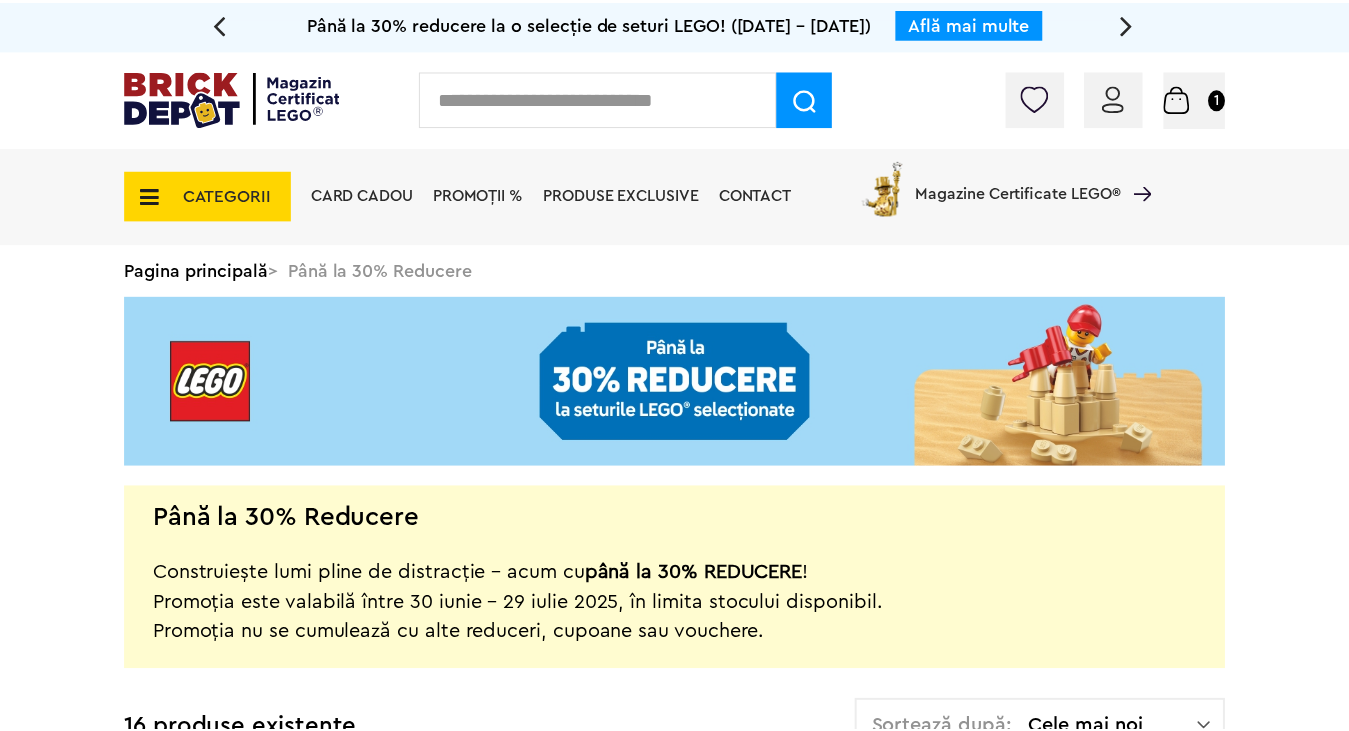 scroll, scrollTop: 0, scrollLeft: 0, axis: both 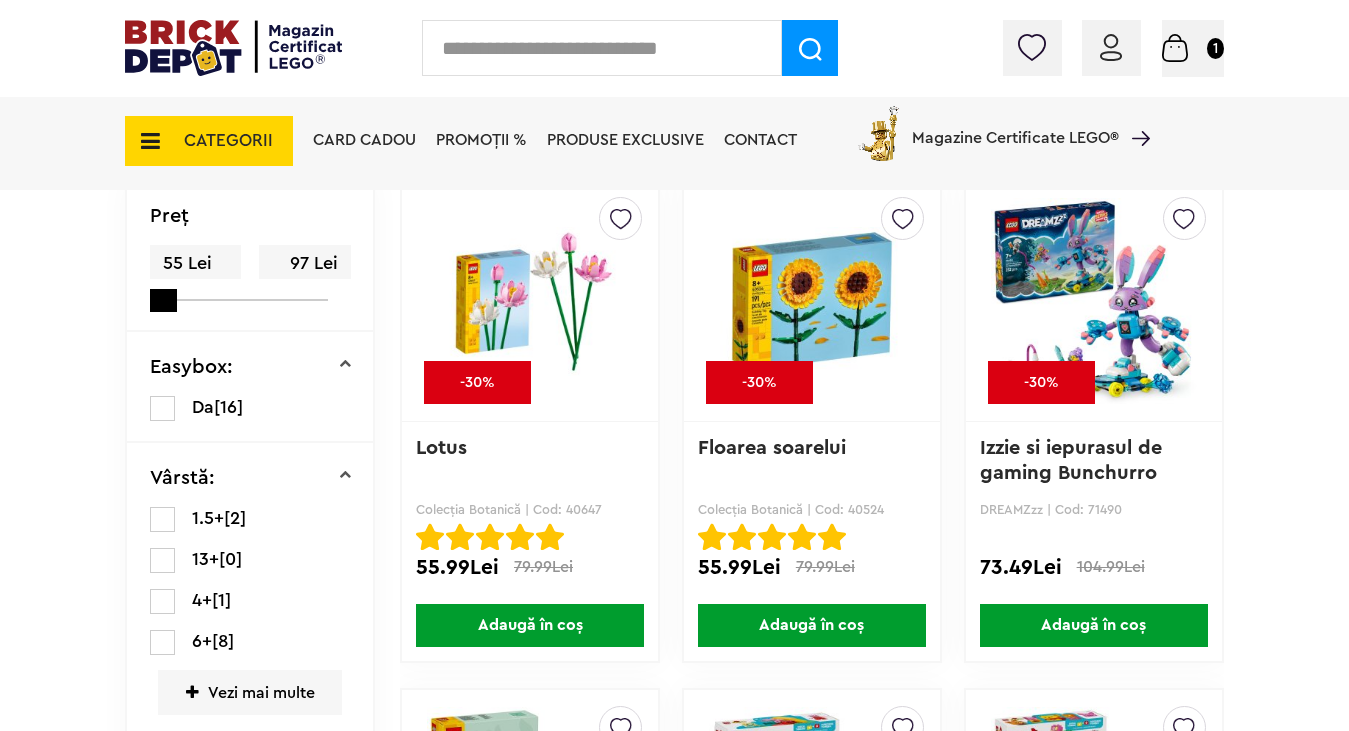 click on "Adaugă în coș" at bounding box center (530, 625) 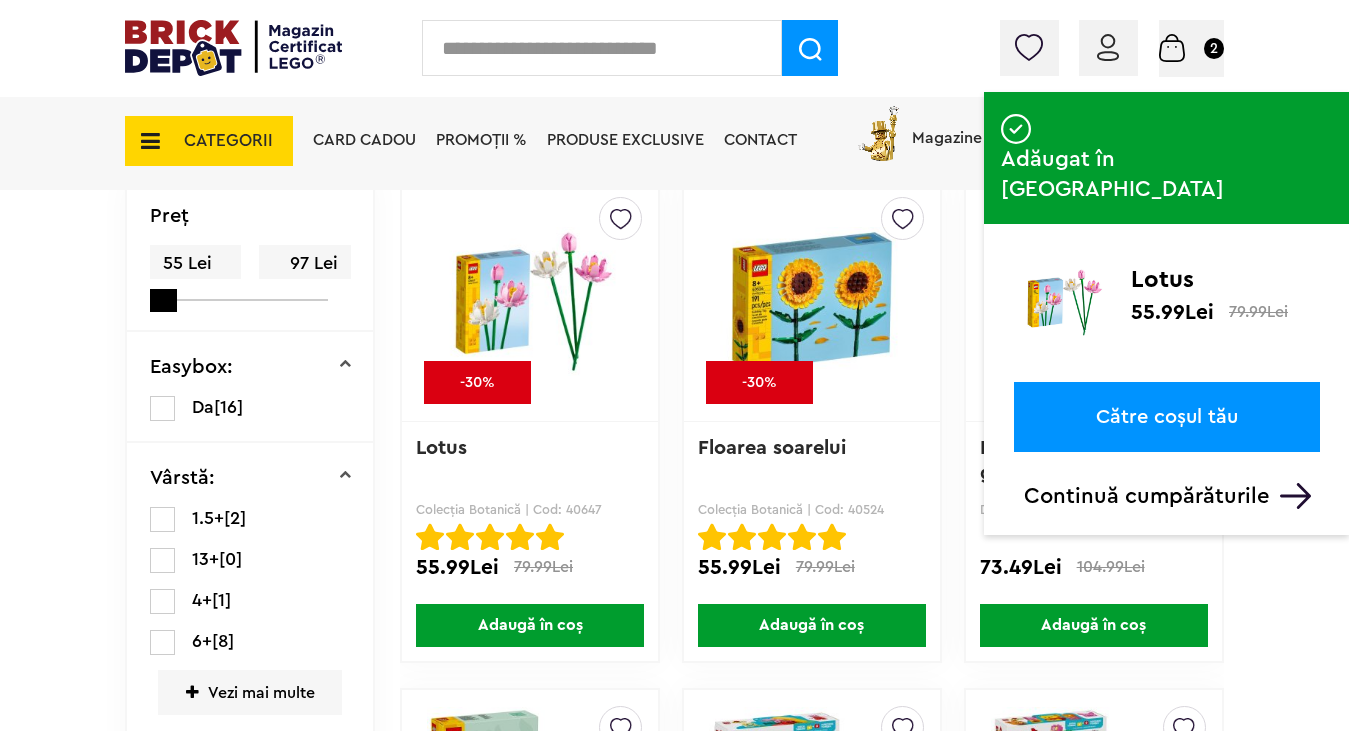 click on "Continuă cumpărăturile" at bounding box center (1172, 496) 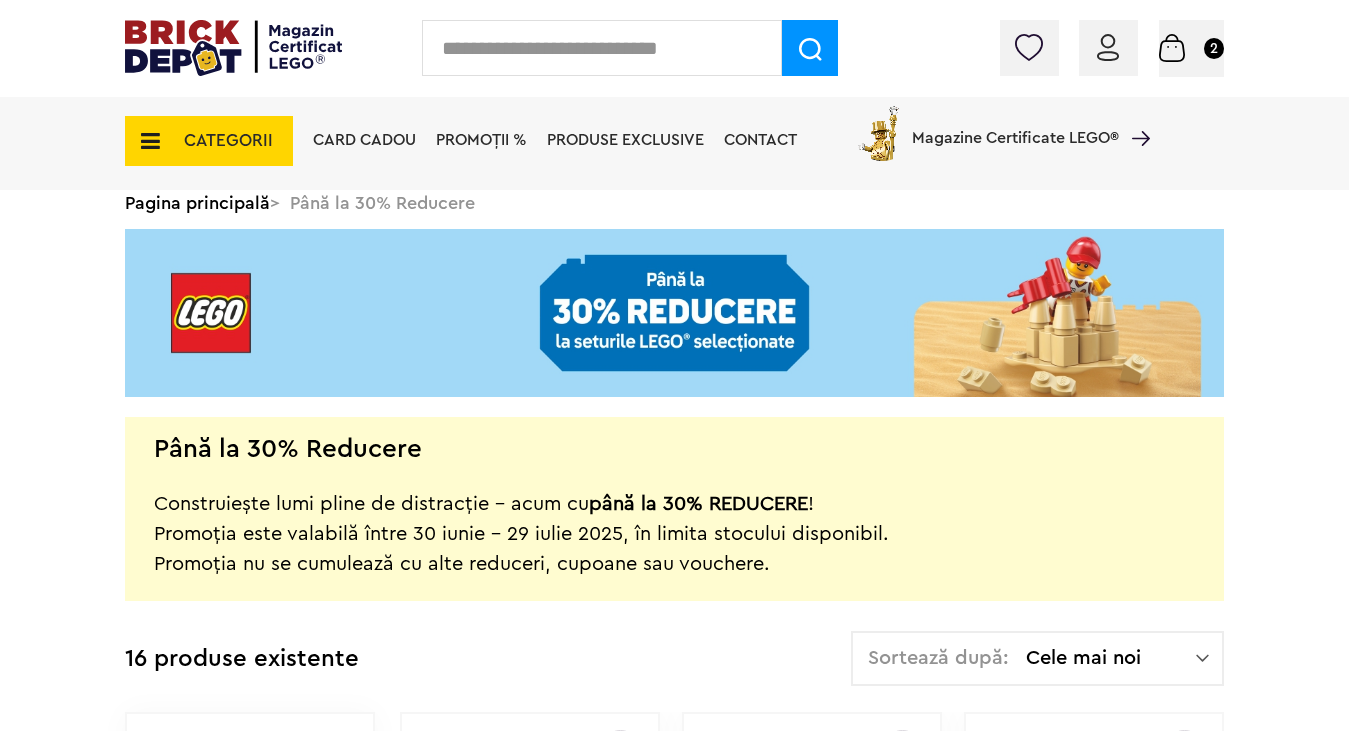 scroll, scrollTop: 0, scrollLeft: 0, axis: both 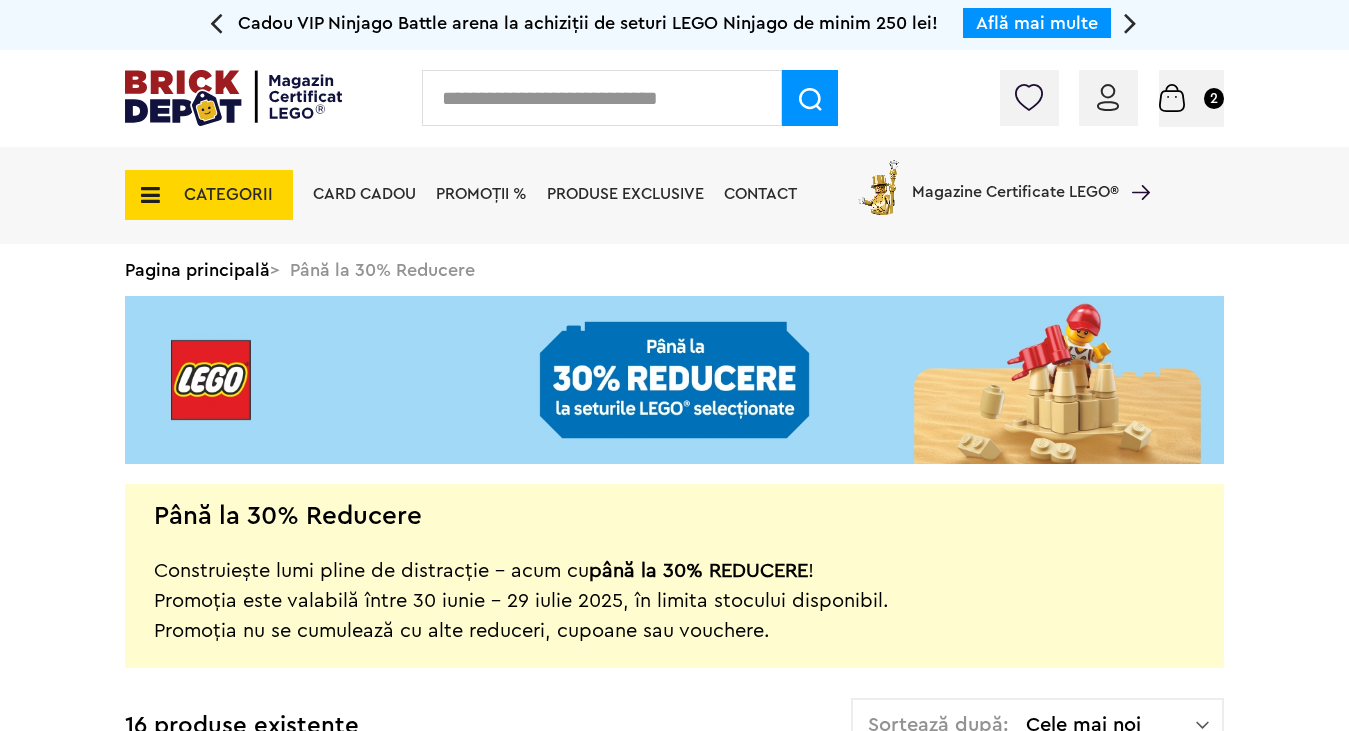 click at bounding box center (602, 98) 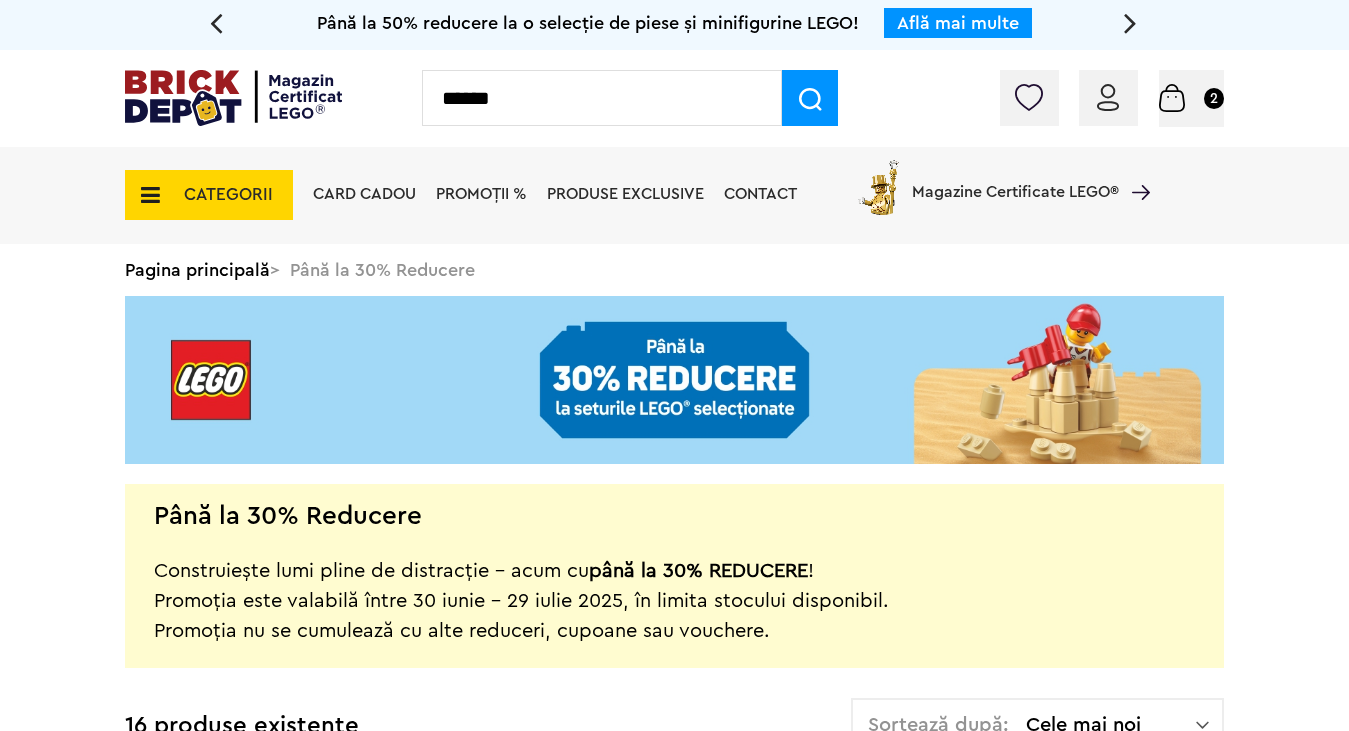 type on "******" 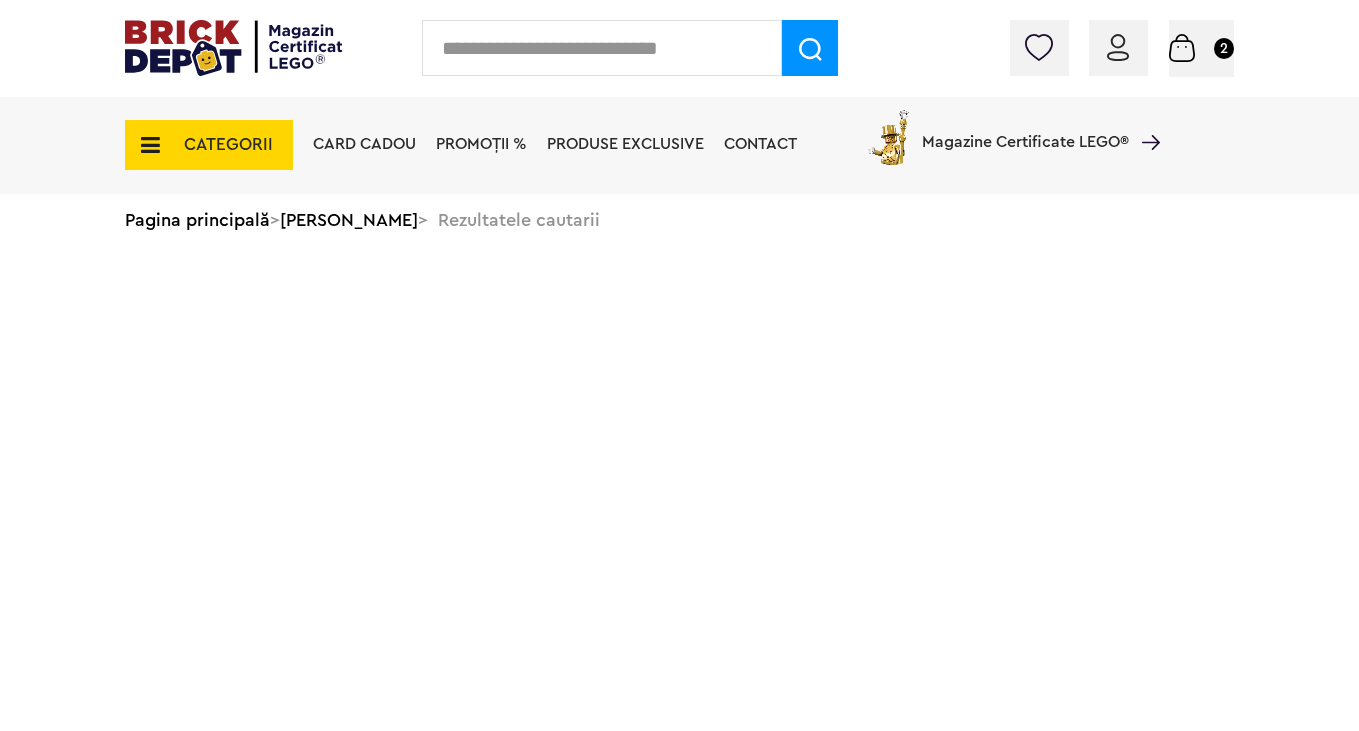 scroll, scrollTop: 0, scrollLeft: 0, axis: both 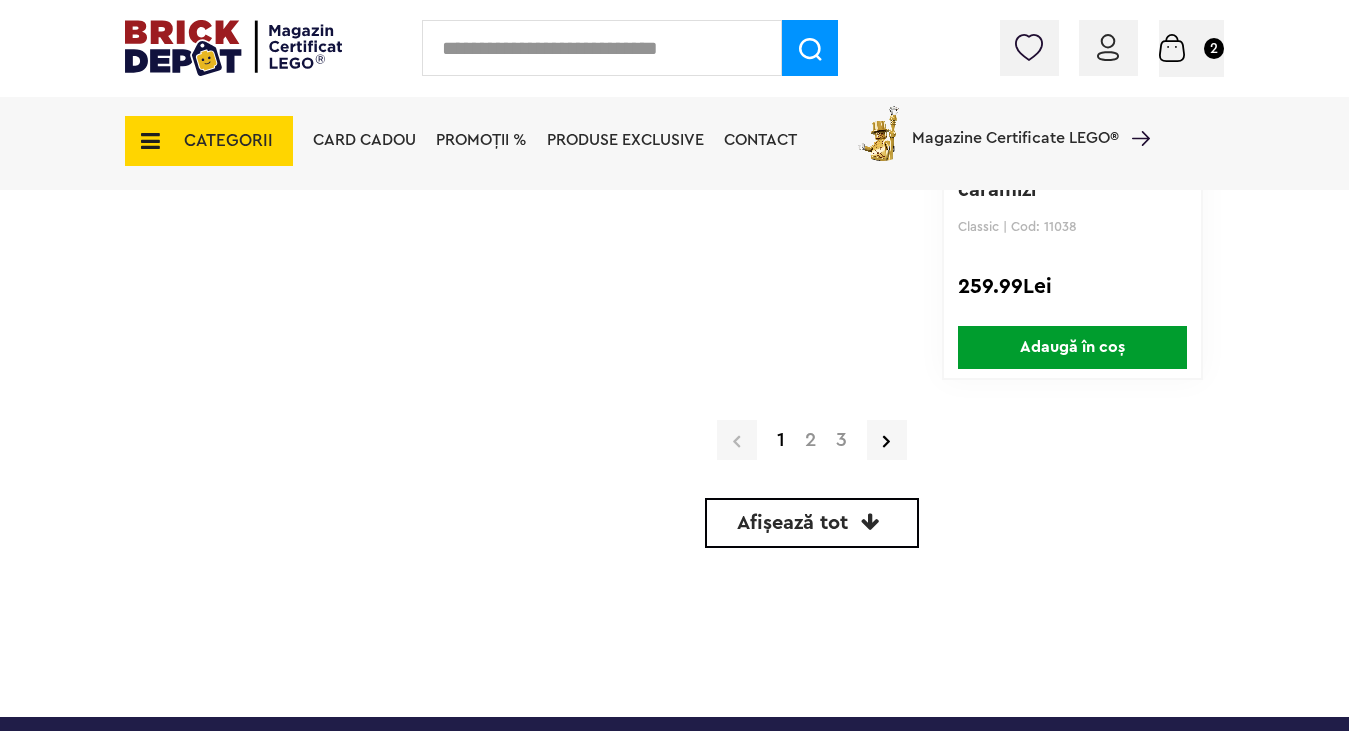 click on "2" at bounding box center (810, 440) 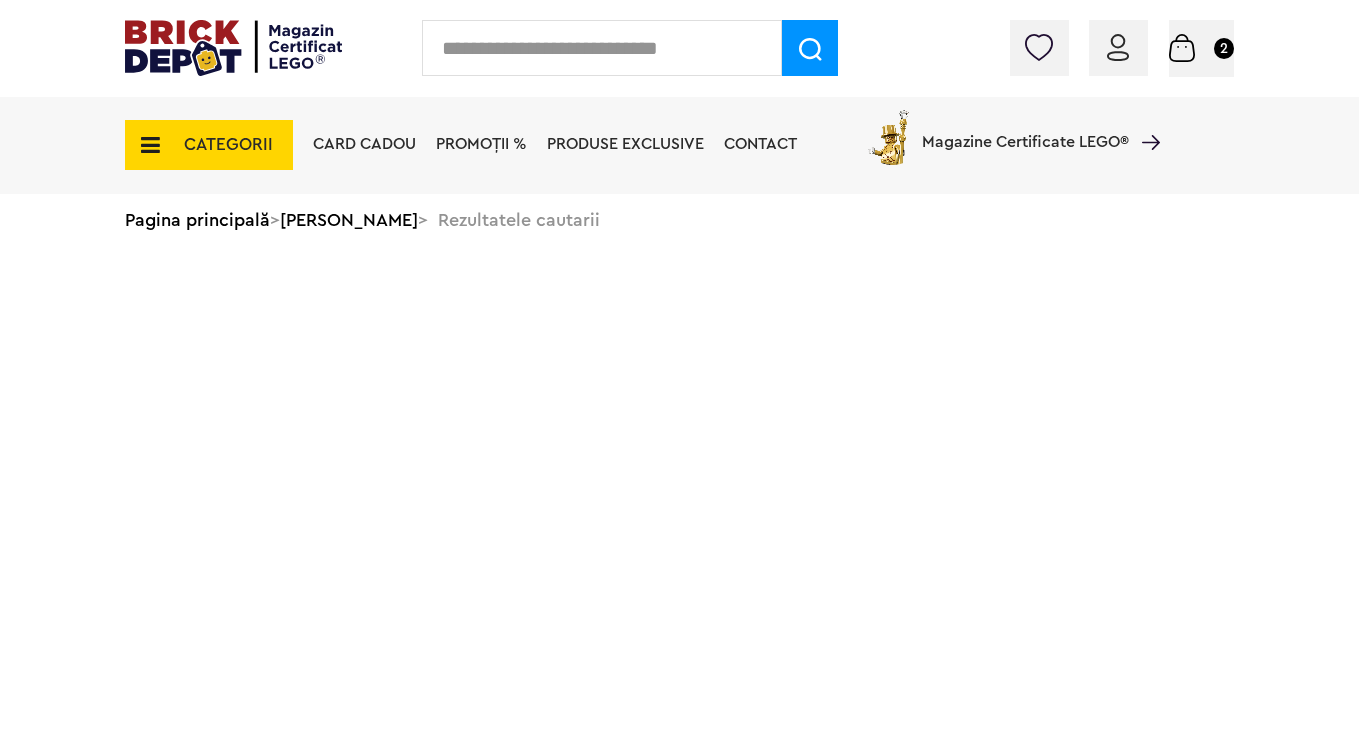 scroll, scrollTop: 0, scrollLeft: 0, axis: both 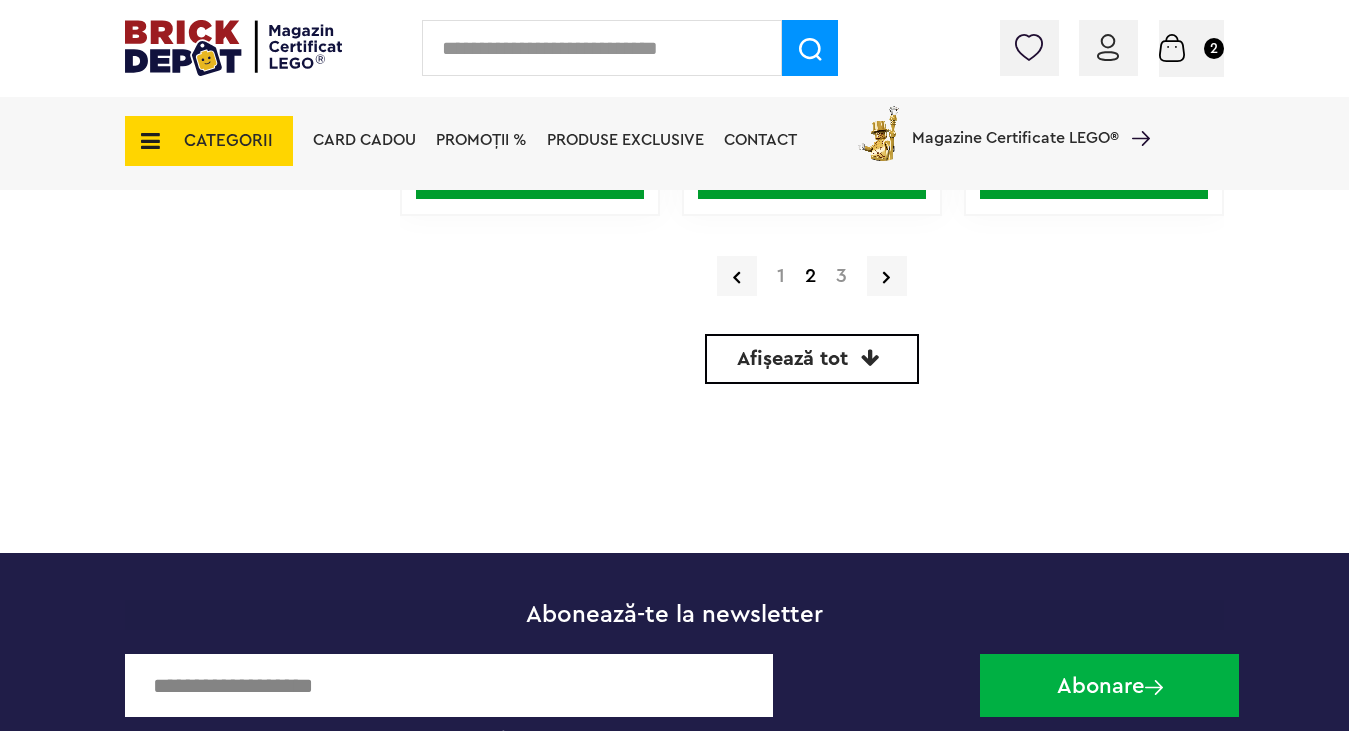 click on "3" at bounding box center [841, 276] 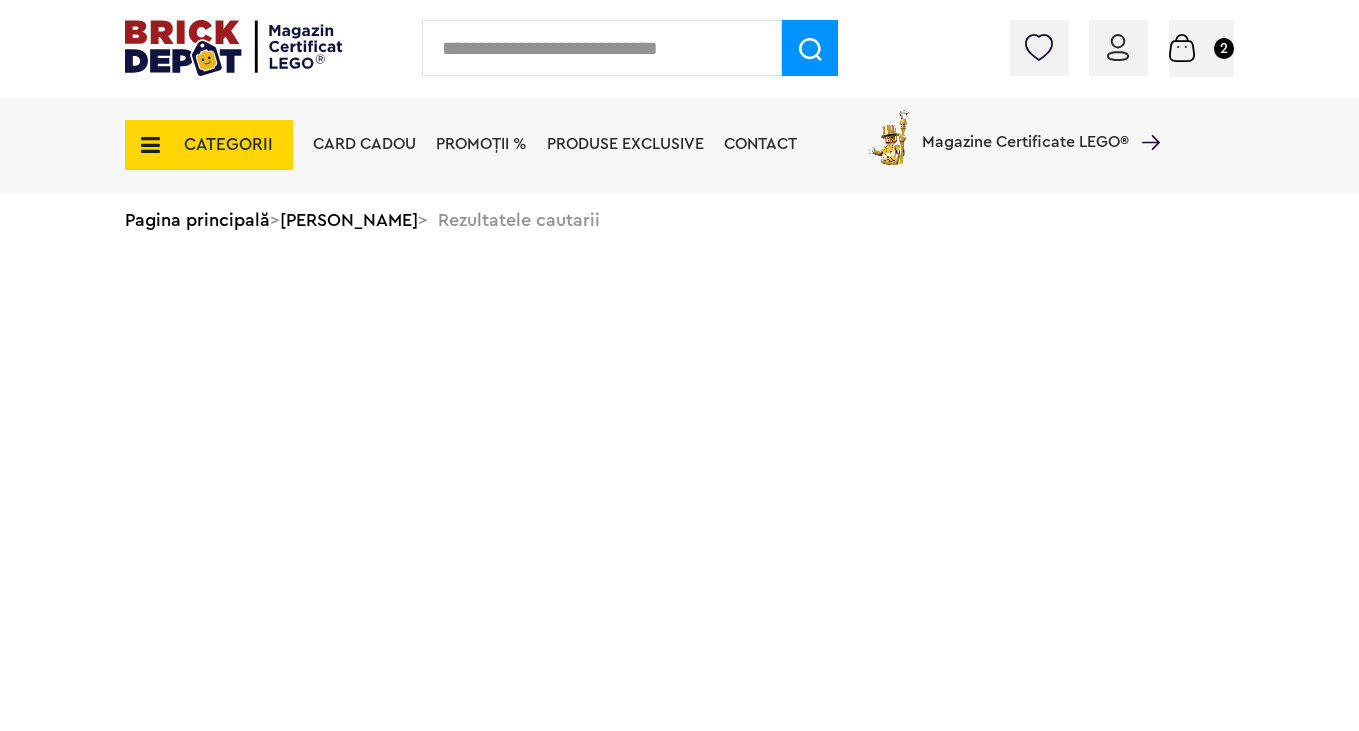scroll, scrollTop: 0, scrollLeft: 0, axis: both 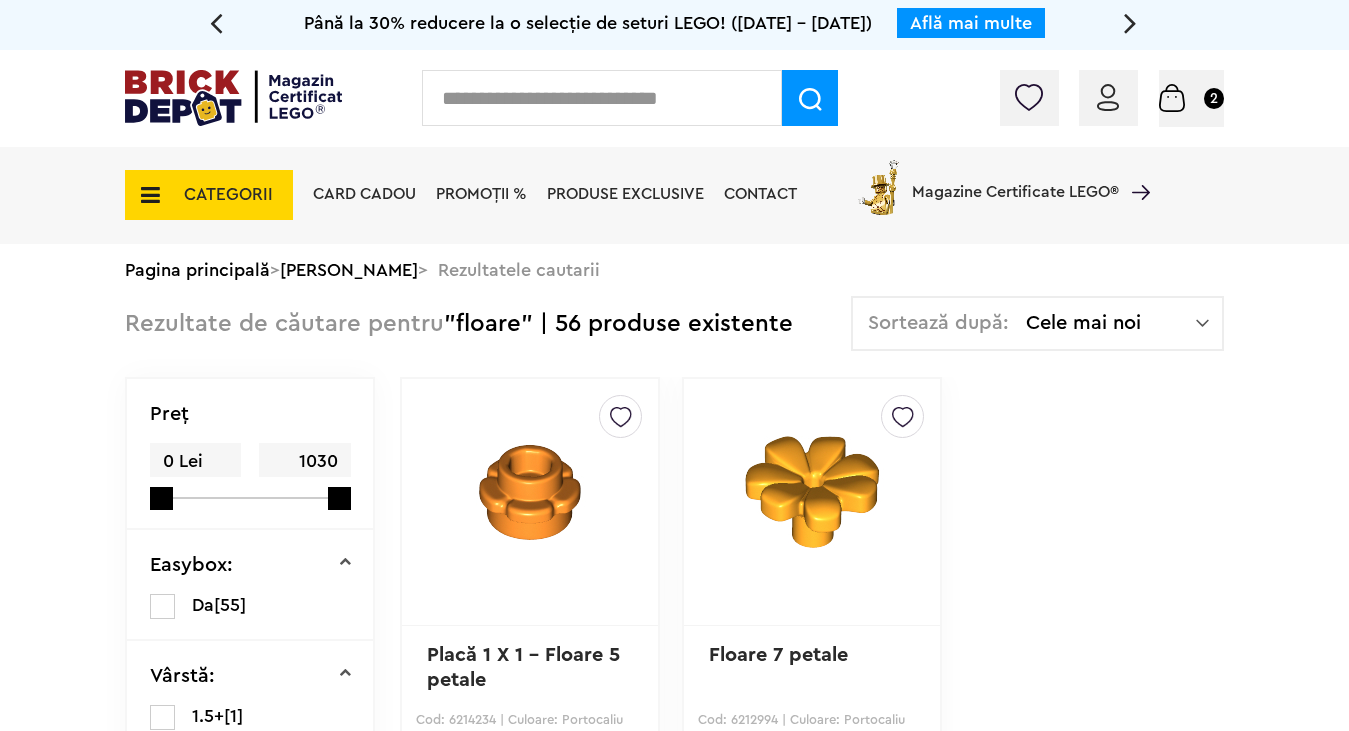 click on "PROMOȚII %" at bounding box center [481, 194] 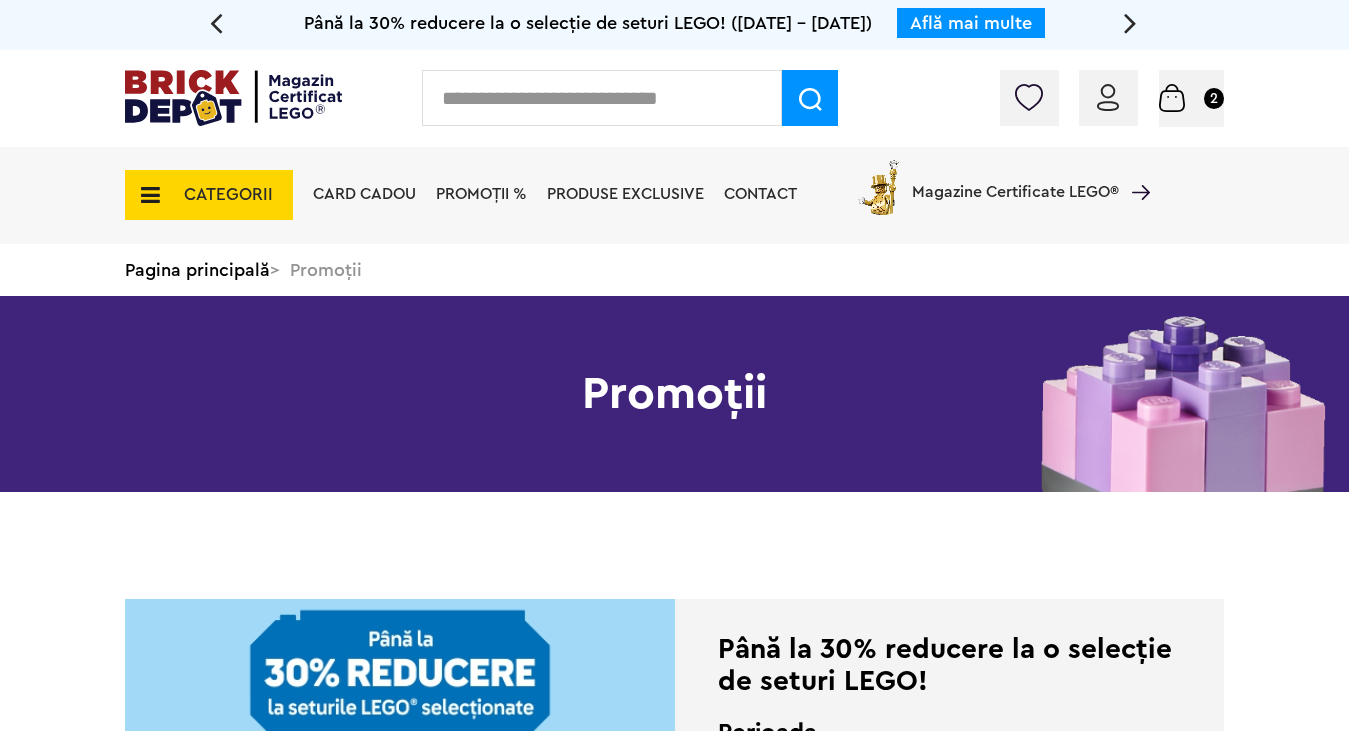 scroll, scrollTop: 0, scrollLeft: 0, axis: both 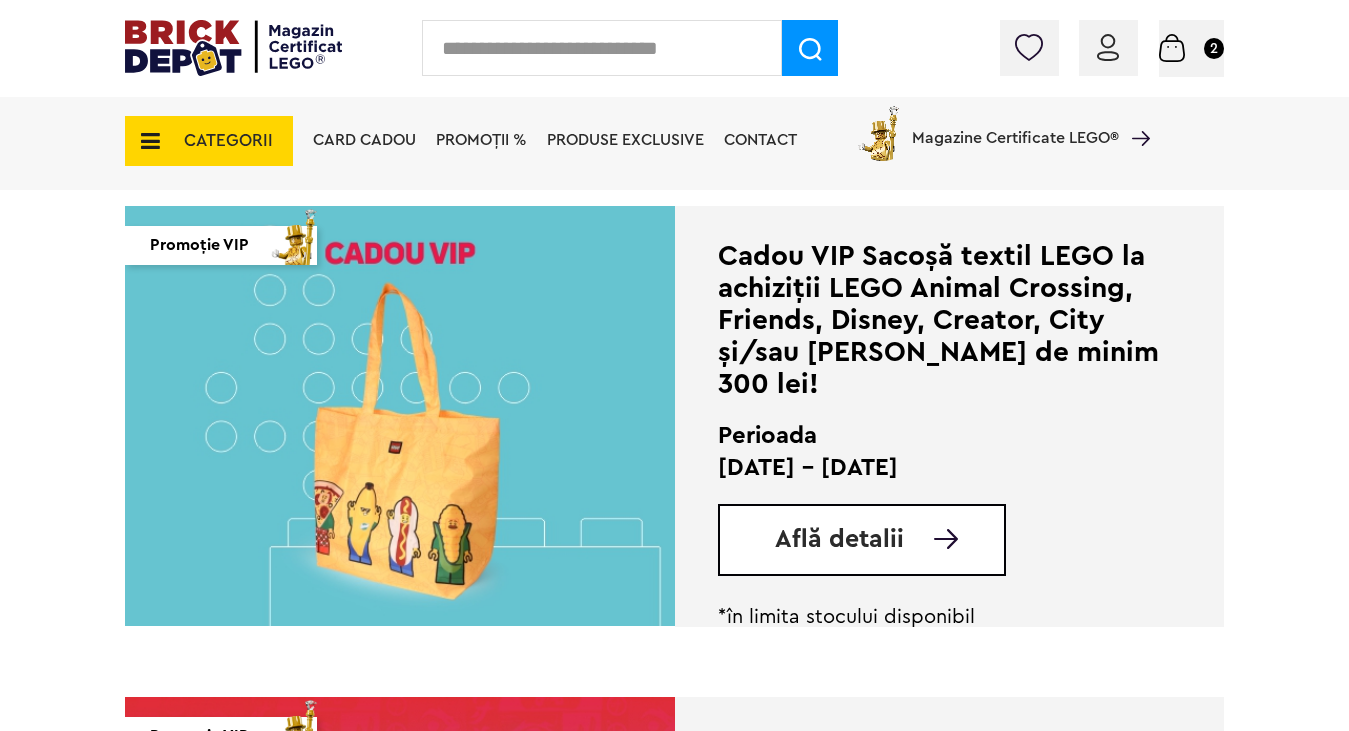 click on "Află detalii" at bounding box center (889, 539) 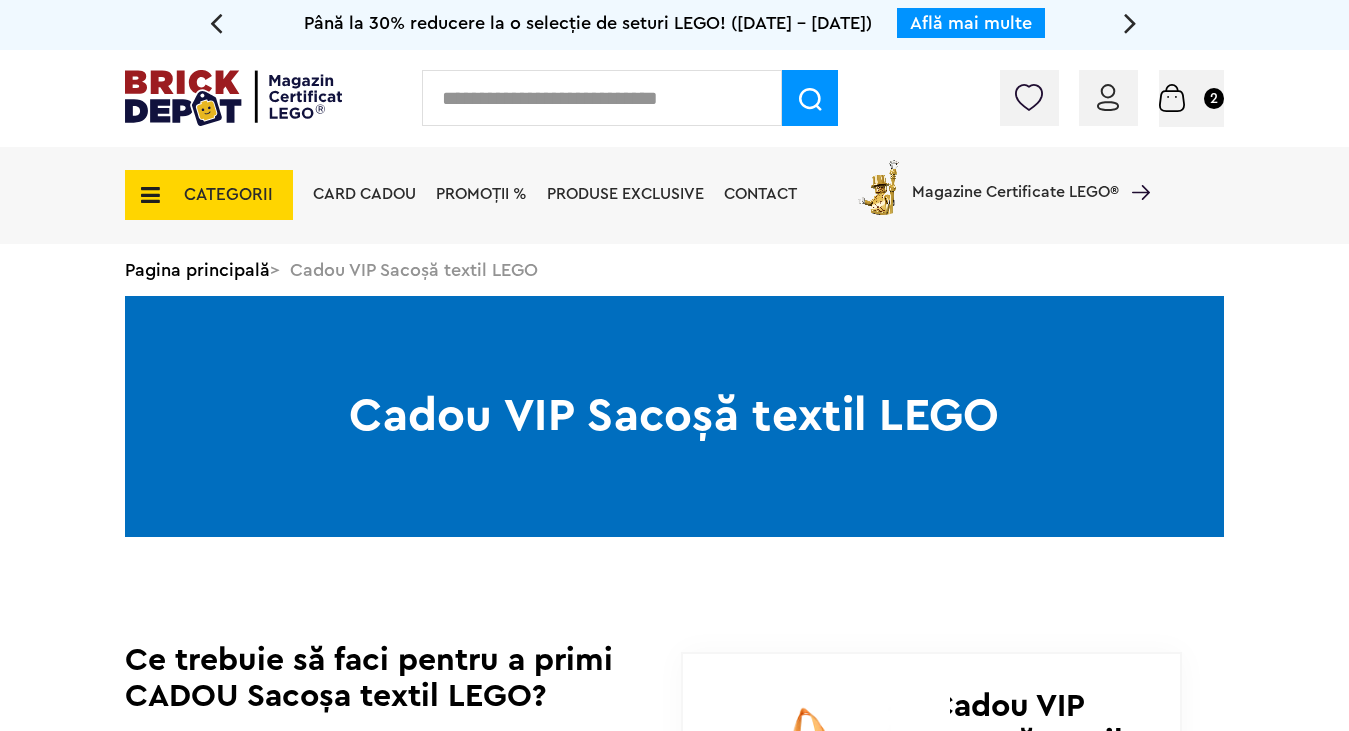 scroll, scrollTop: 0, scrollLeft: 0, axis: both 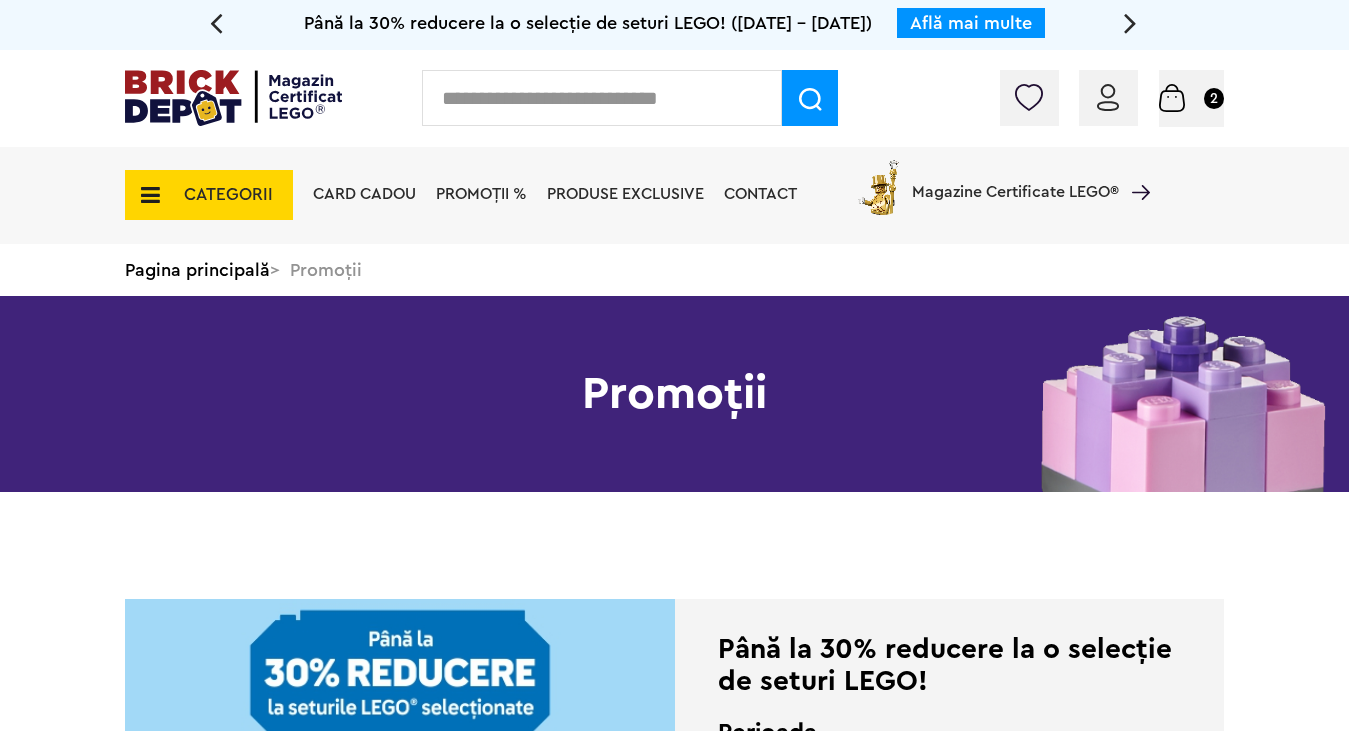 click on "Coș   2" at bounding box center (1191, 98) 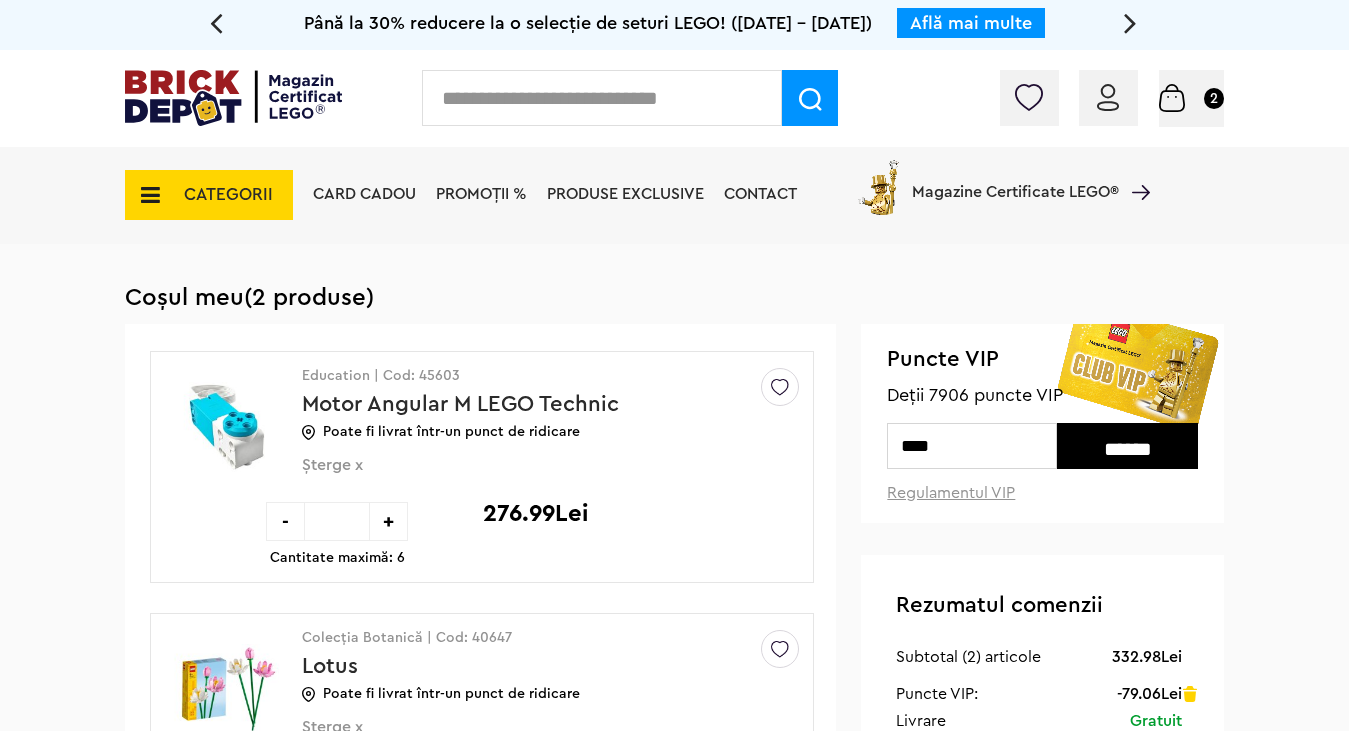 scroll, scrollTop: 0, scrollLeft: 0, axis: both 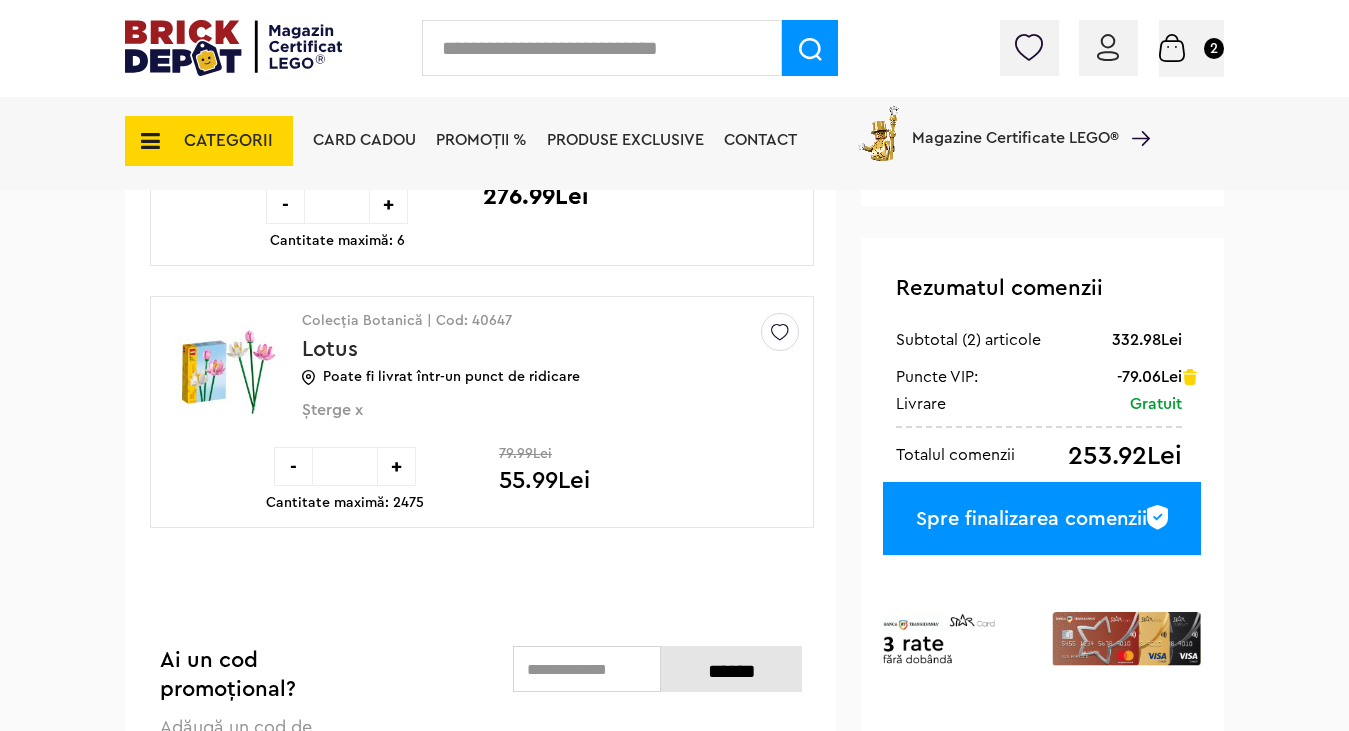 click on "Spre finalizarea comenzii" at bounding box center (1042, 518) 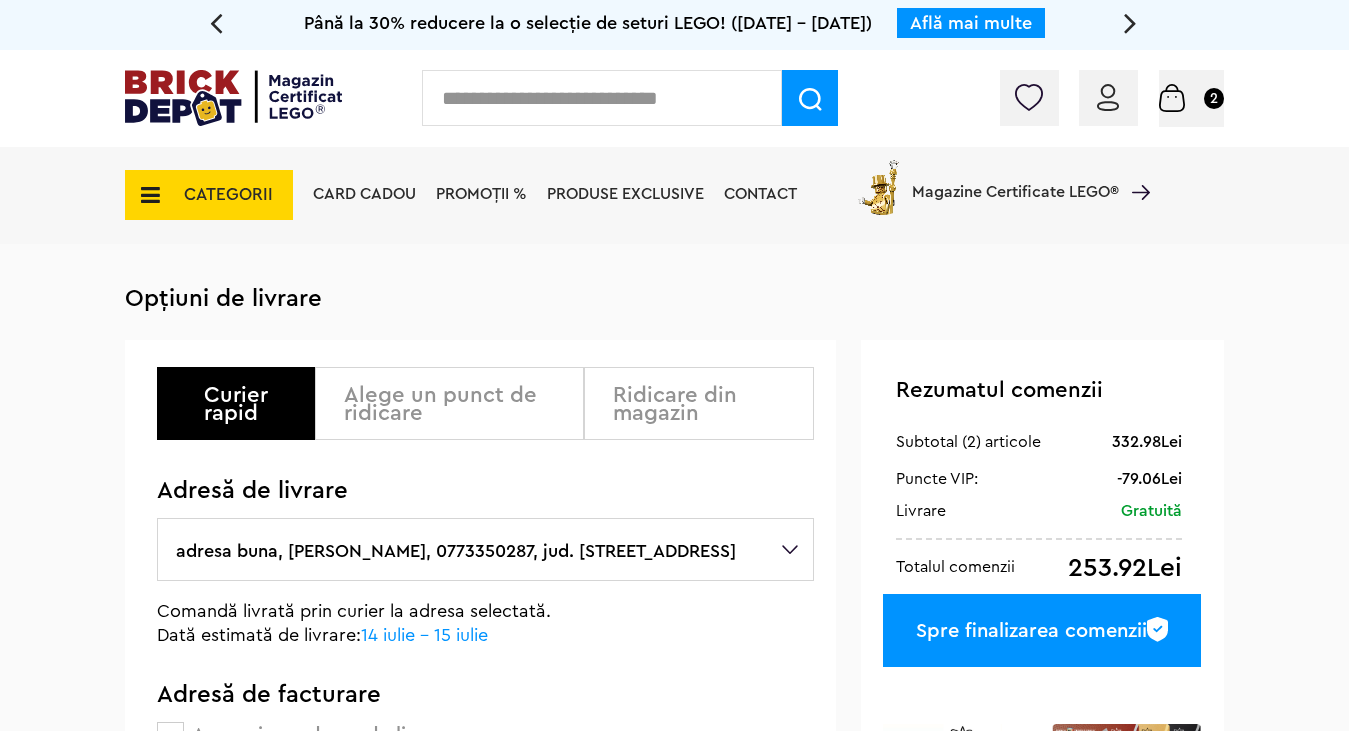 scroll, scrollTop: 0, scrollLeft: 0, axis: both 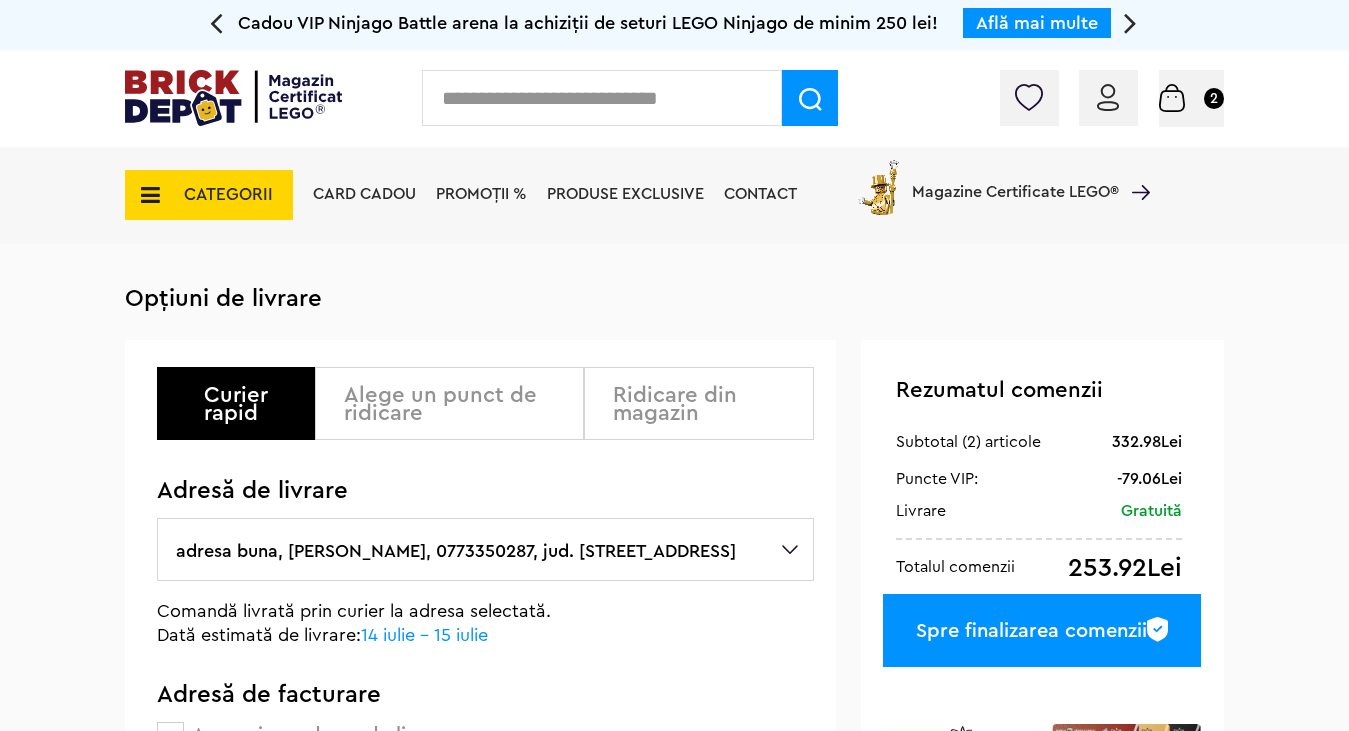 click on "Alege un punct de ridicare" at bounding box center [457, 404] 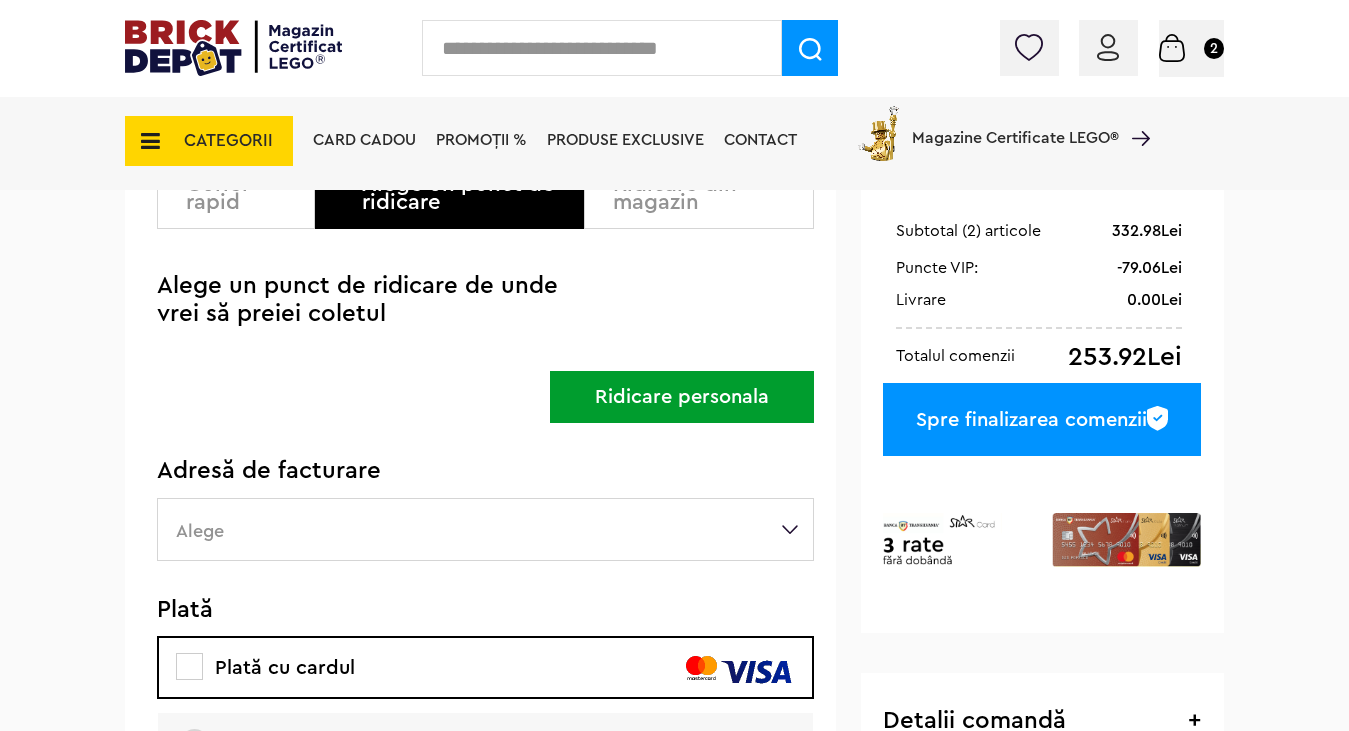 scroll, scrollTop: 258, scrollLeft: 0, axis: vertical 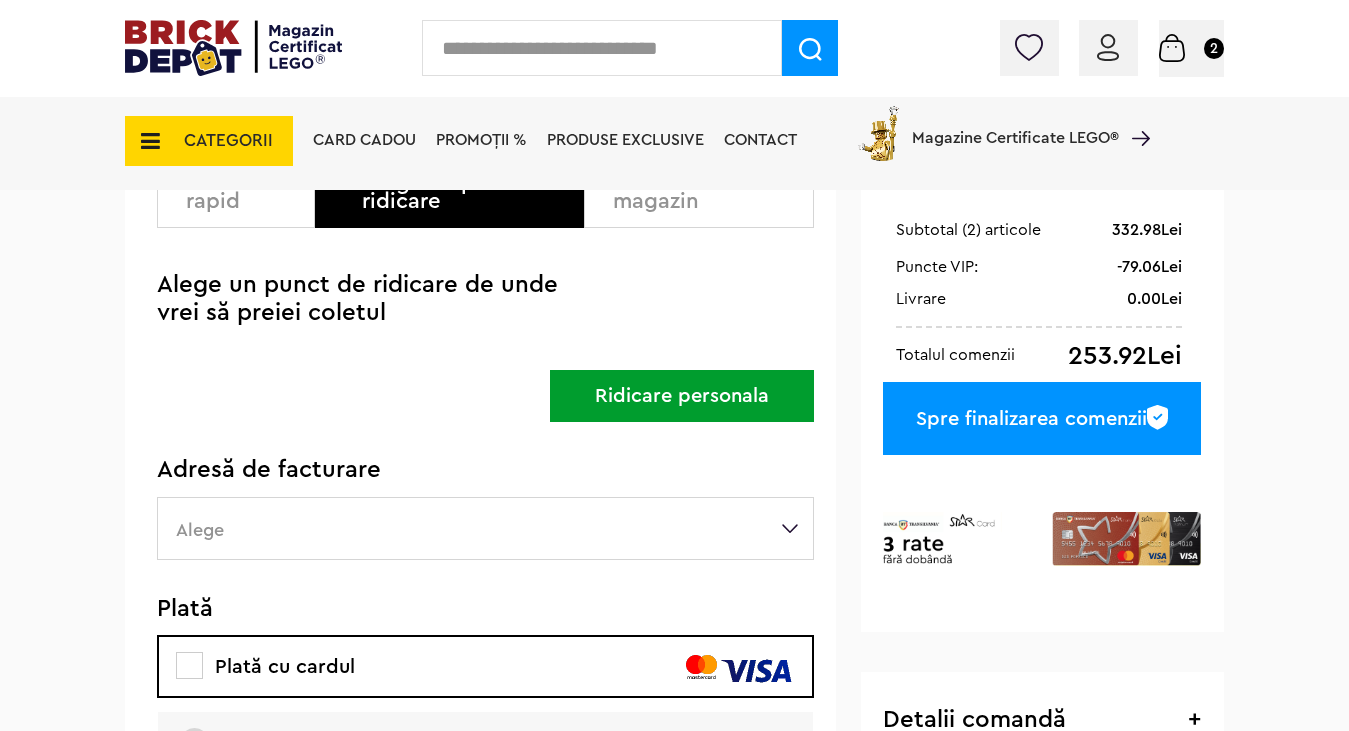 click on "Alege" at bounding box center [485, 528] 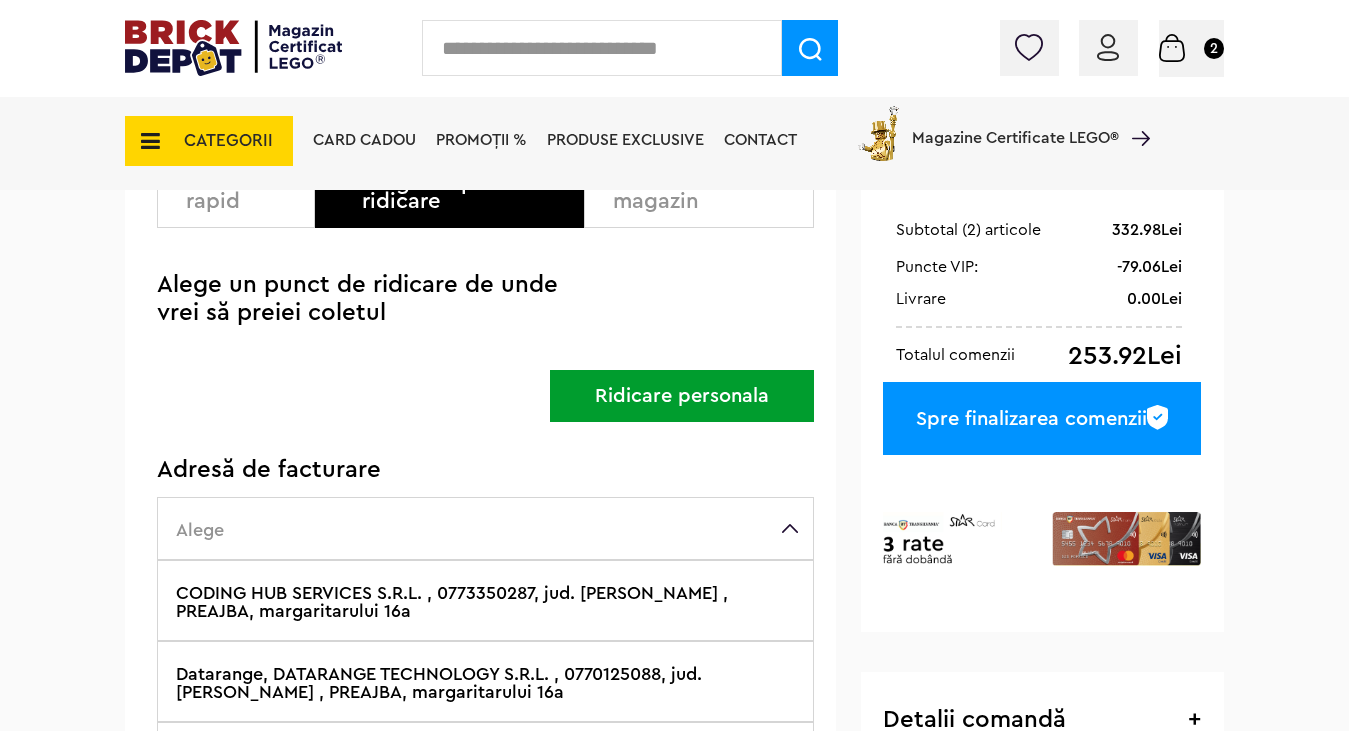 click on "CODING HUB SERVICES S.R.L. , 0773350287, jud. Dolj , PREAJBA, margaritarului 16a" at bounding box center [485, 600] 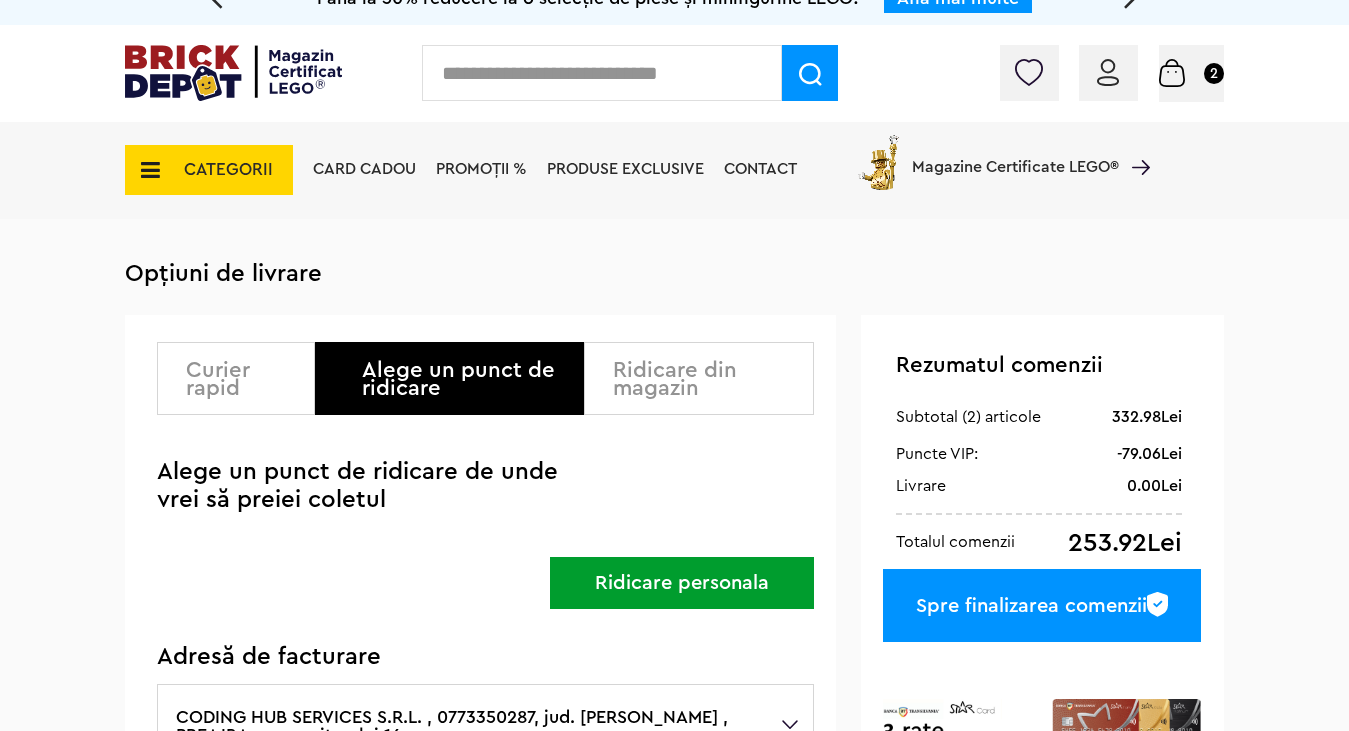 scroll, scrollTop: 27, scrollLeft: 0, axis: vertical 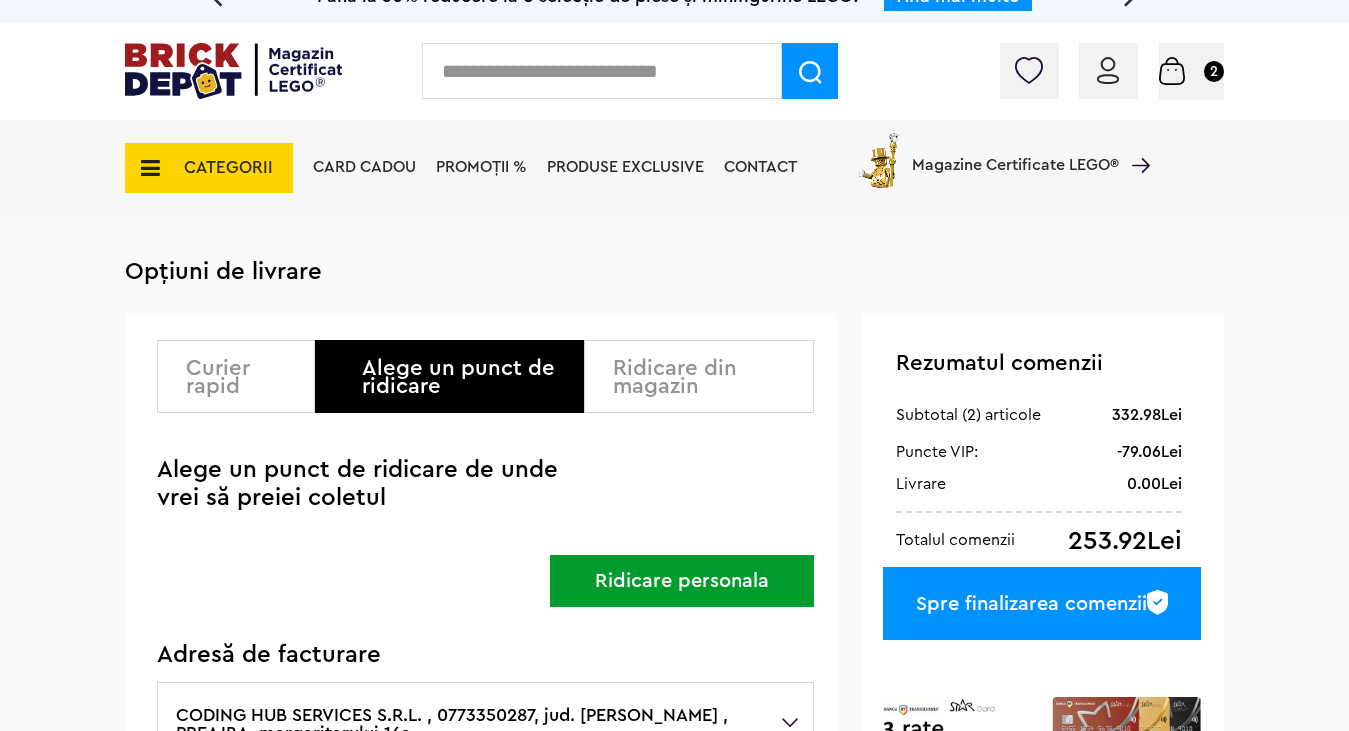 click on "Alege un punct de ridicare de unde vrei să preiei coletul" at bounding box center (359, 484) 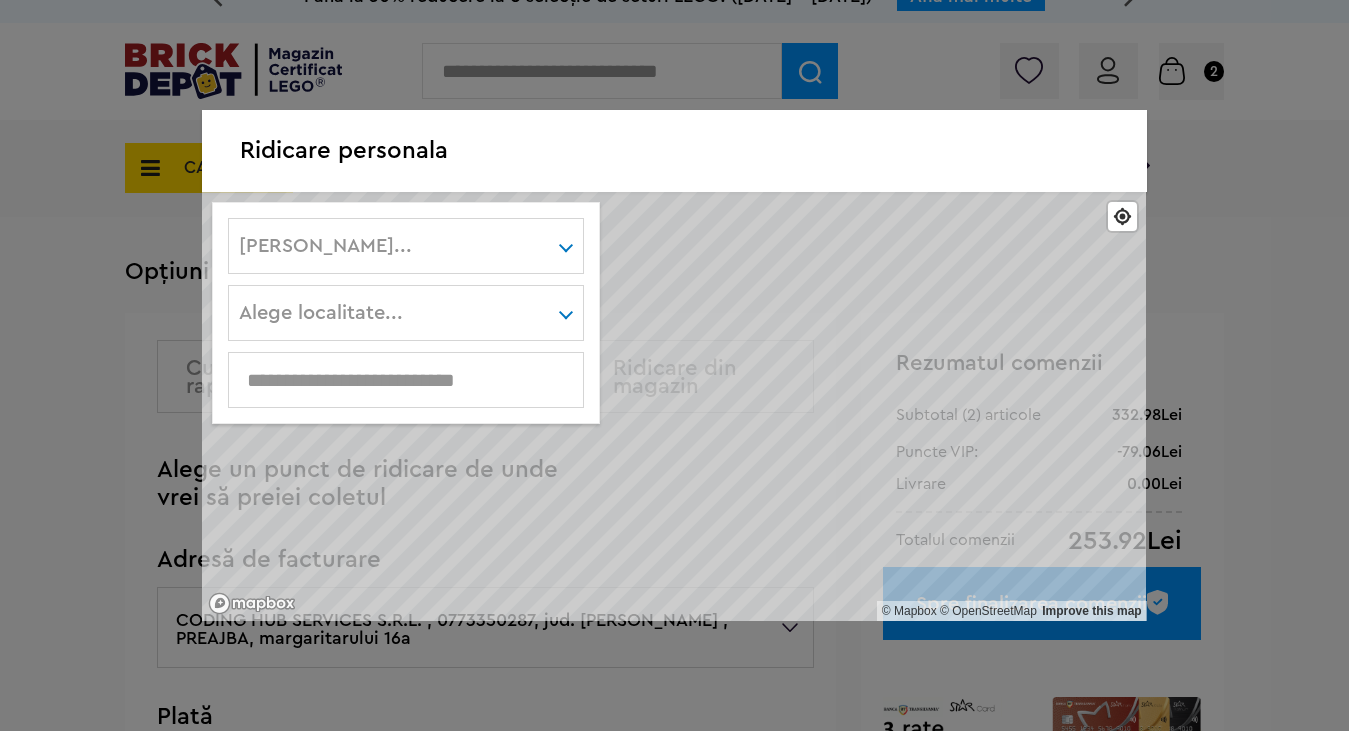 click on "Alege judet..." at bounding box center [406, 246] 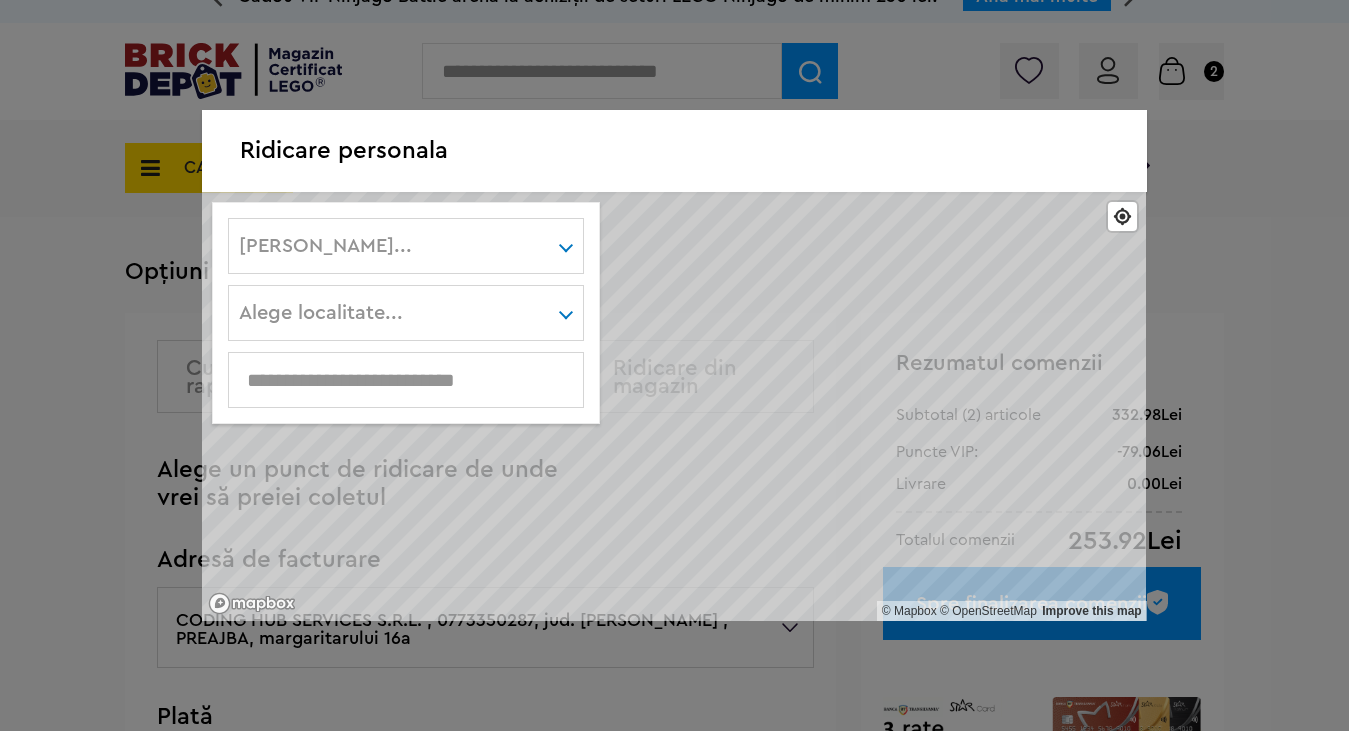 click on "Alege judet...   Alba   Arad   Argeş   Bacău   Bihor   Bistriţa-Năsăud   Botoşani   Braşov   Brăila   București   Buzău   Caraş-Severin   Cluj   Constanţa   Covasna   Călăraşi   Dolj   Dâmboviţa   Galaţi   Giurgiu   Gorj   Harghita   Hunedoara   Ialomiţa   Iaşi   Ilfov   Maramureş   Mehedinţi   Mureş   Neamţ   Olt   Prahova   Satu Mare   Sibiu   Suceava   Sălaj   Teleorman   Timiş   Tulcea   Vaslui   Vrancea   Vâlcea" at bounding box center (406, 246) 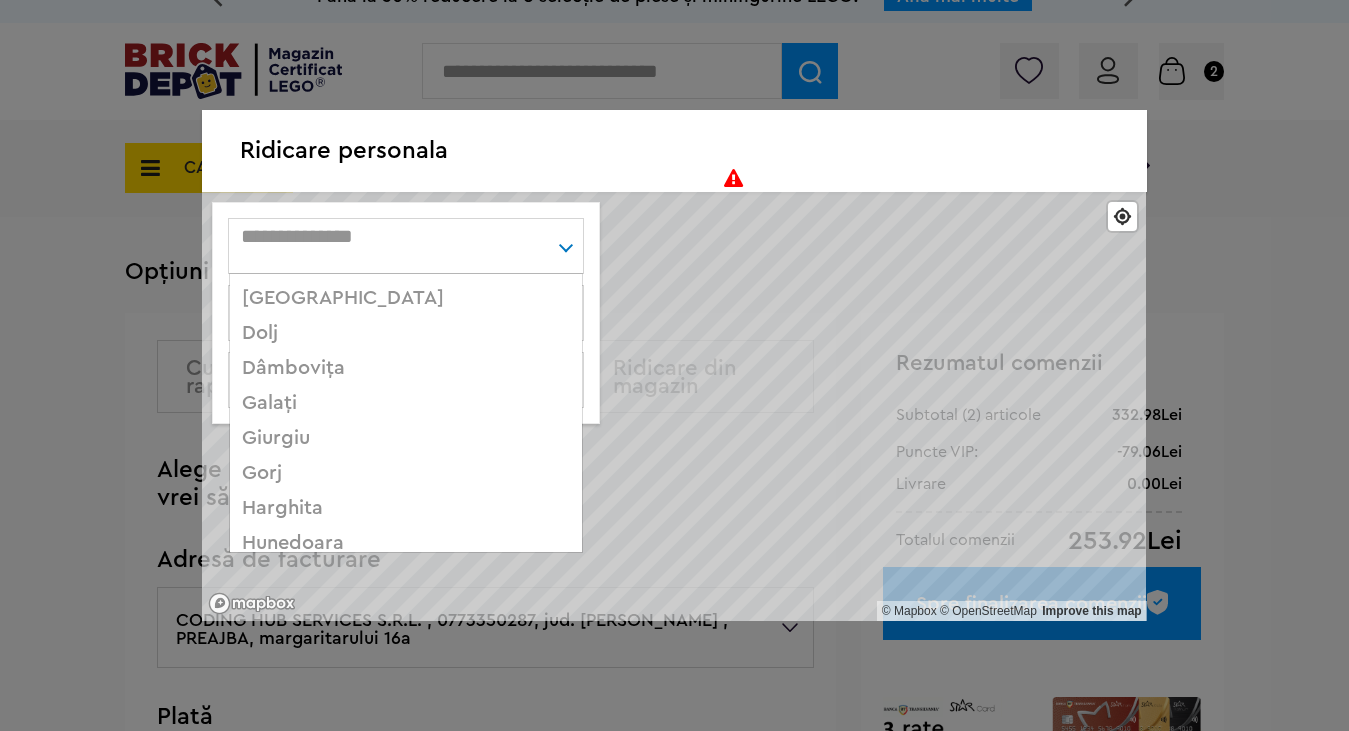 scroll, scrollTop: 513, scrollLeft: 0, axis: vertical 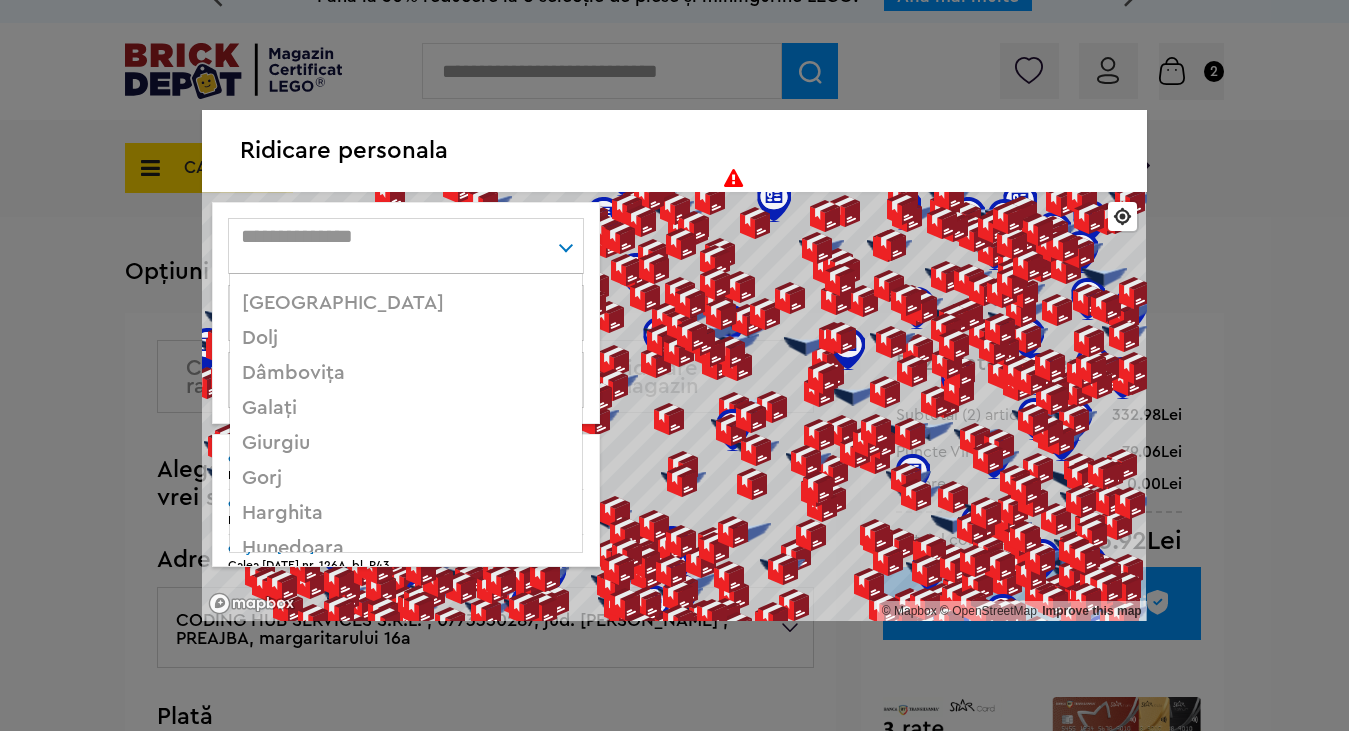 click on "Dolj" at bounding box center (406, 338) 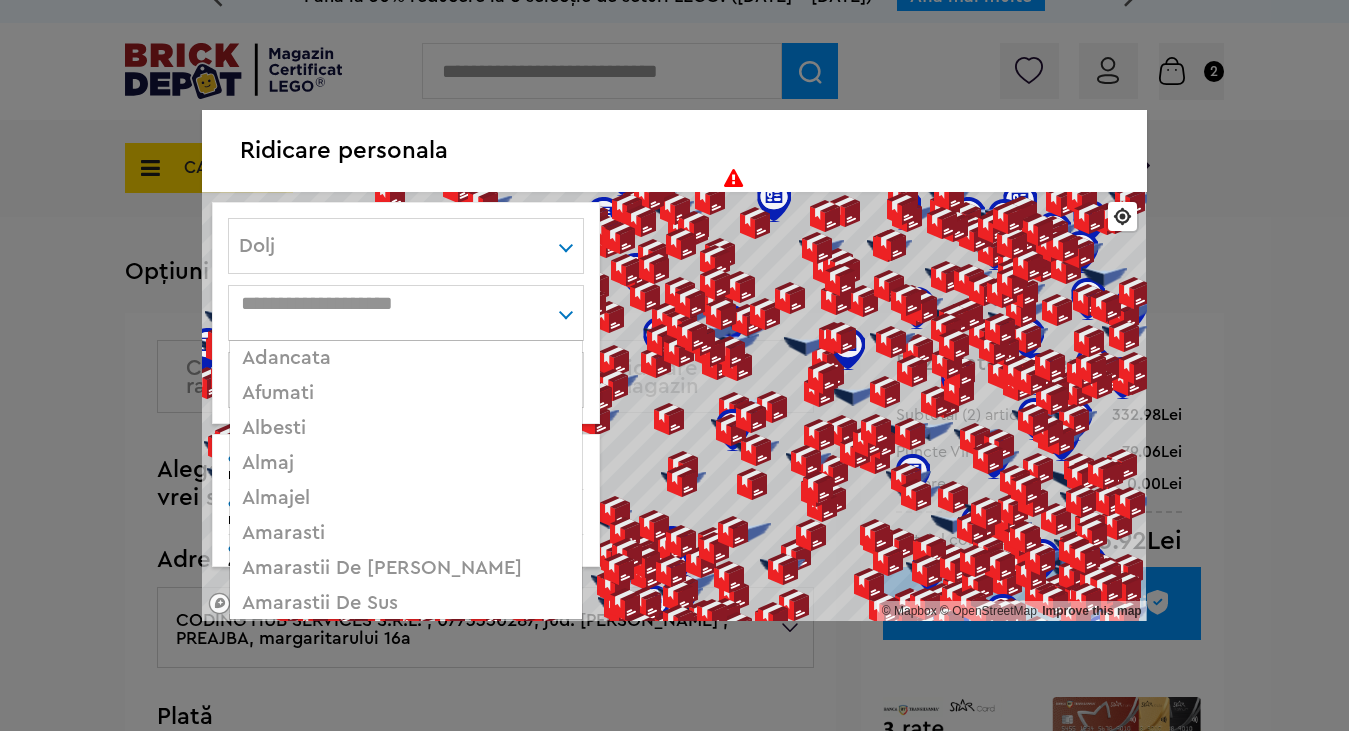 click on "Alege localitate...   Adancata   Afumati   Albesti   Almaj   Almajel   Amarasti   Amarastii de Jos   Amarastii de Sus   Apele Vii   Argetoaia   Badosi   Bailesti   Balasan   Balota de Jos   Balota de Sus   Balta   Balta Verde   Baranu   Barboi   Barca   Basarabi   Bascov   Bazdana   Bechet   Bechet (Orodel)   Beharca   Belcinu   Belot   Benesti   Berbesu   Bistret   Bistretu Nou   Bobeanu   Bodaiesti   Bodaiestii de Sus   Bogea   Bojoiu   Booveni   Botosesti-Paia   Boureni   Brabeti   Brabova   Bradesti   Bradestii Batrani   Bralostita   Brandusa   Braniste (Daneti)   Braniste (Filiasi)   Braniste (Podari)   Bratovoesti   Breasta   Bucicani   Bucovat   Bucovicior   Bujor   Bulzesti   Busteni   Busu   Busuletu   Buzduc   Caciulatesti   Caciulatu   Calafat   Calarasi   Calinesti   Calopar   Calugarei   Campeni   Caraiman   Caraula   Carcea   Carligei   Carna   Carpen   Carstovani   Caruia   Castranova   Castrele Traiane   Catane   Catanele Noi   Celaru   Cerat   Cernat   Cernatesti   Cernele   Cetate" at bounding box center (406, 313) 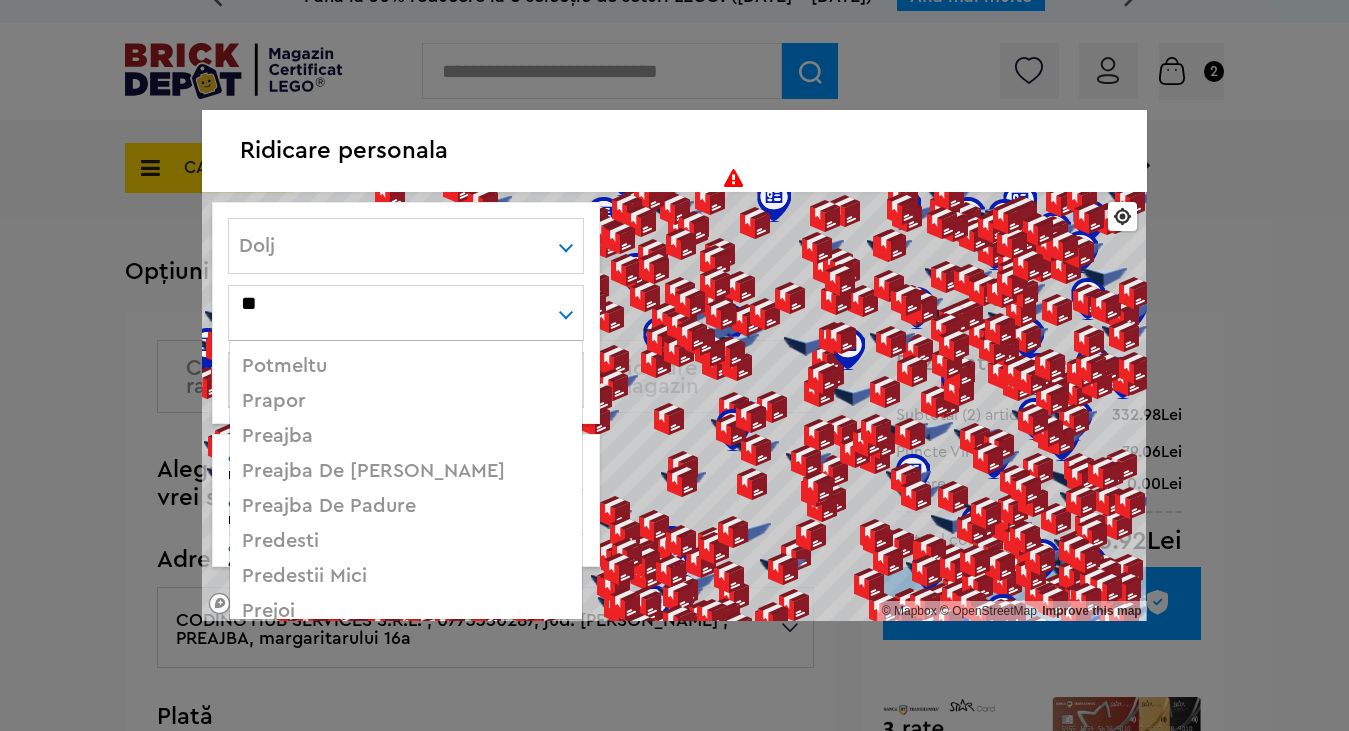 scroll, scrollTop: 9682, scrollLeft: 0, axis: vertical 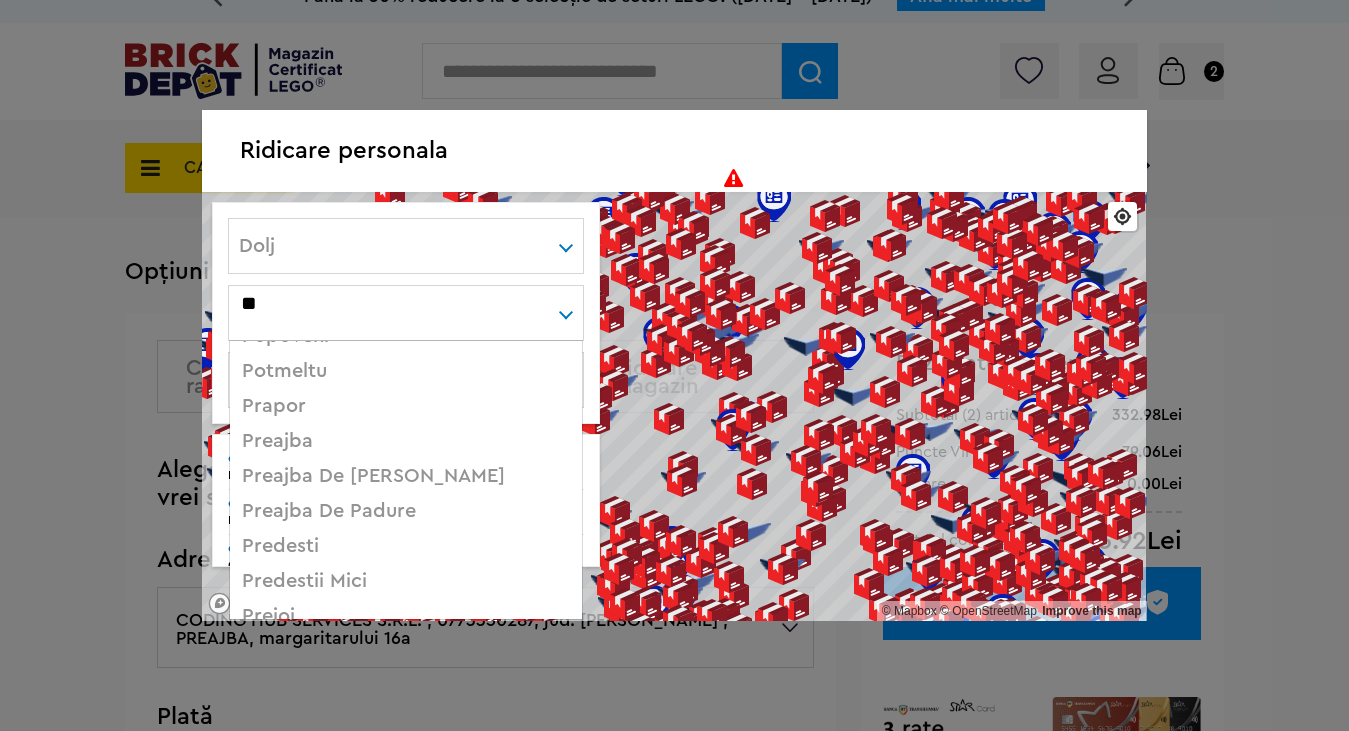 type on "**" 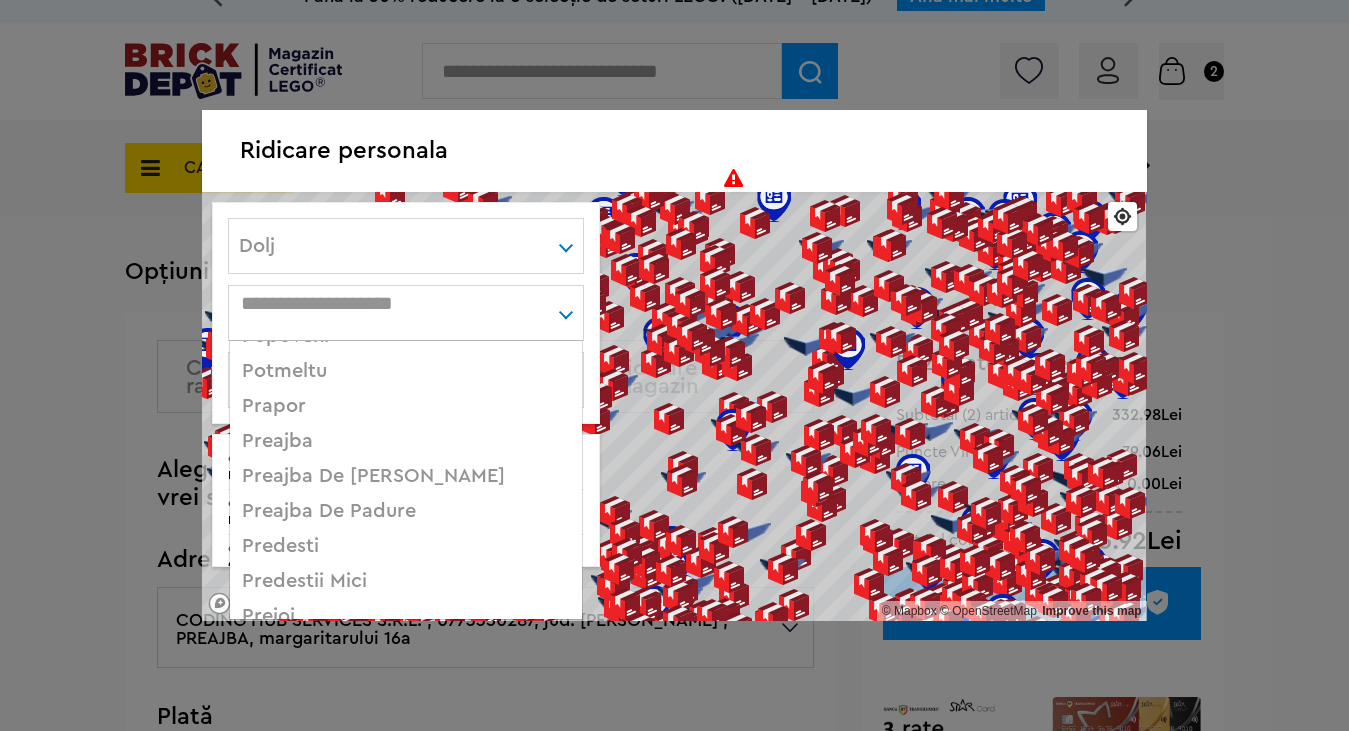 click on "Preajba" at bounding box center (406, 441) 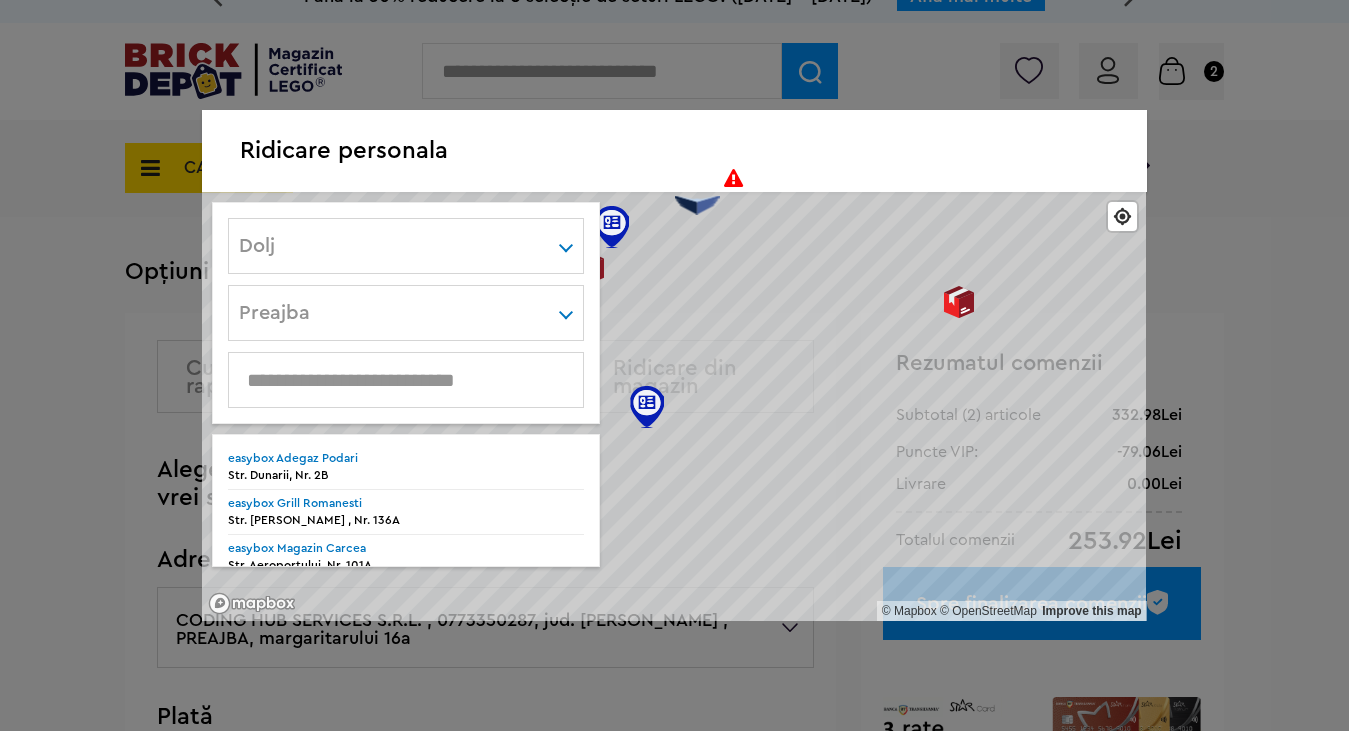 click at bounding box center [406, 380] 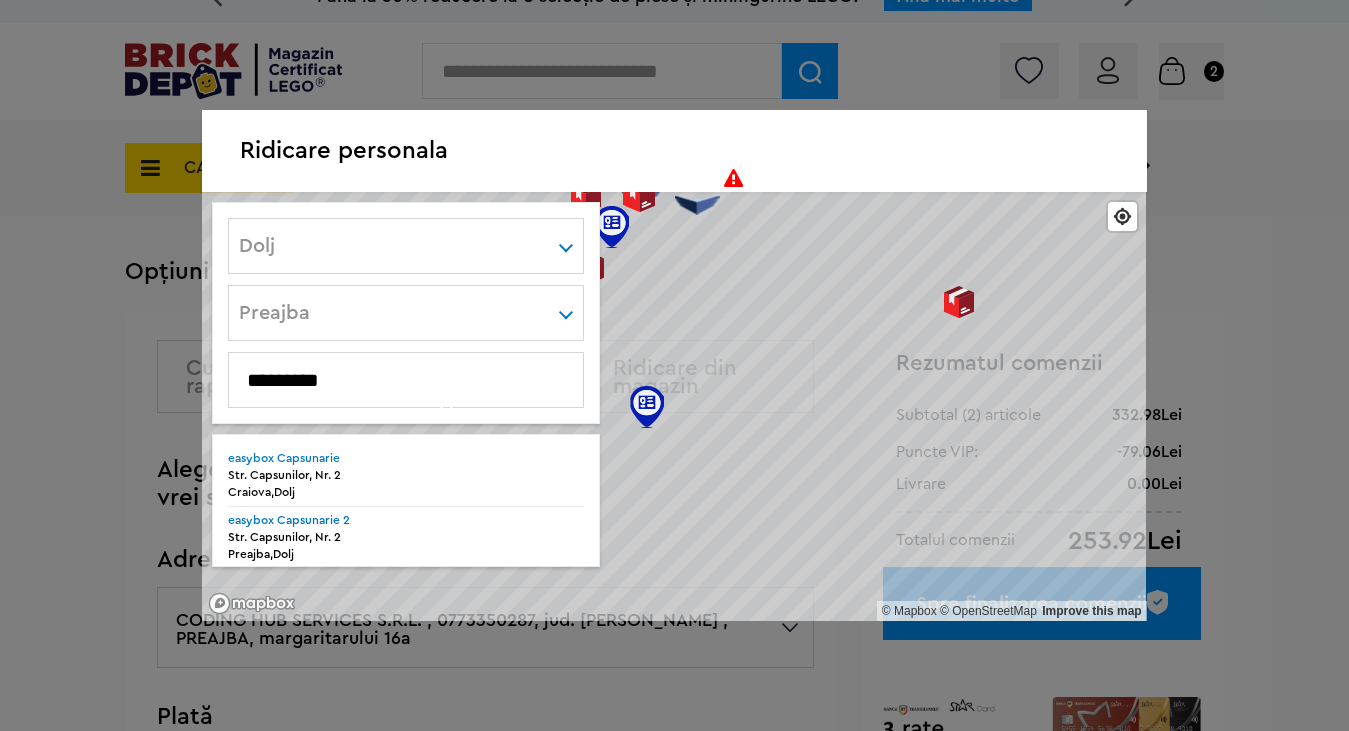 type on "*********" 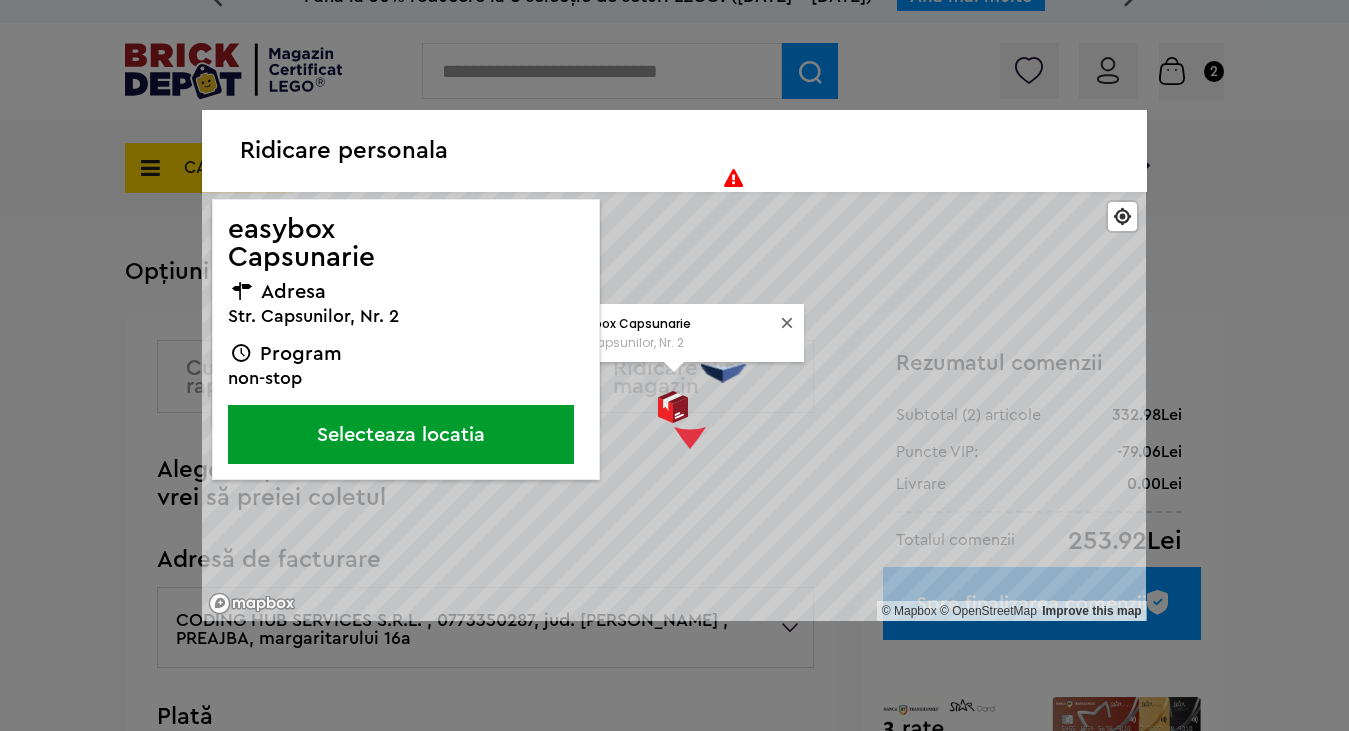 click on "Selecteaza locatia" at bounding box center (401, 434) 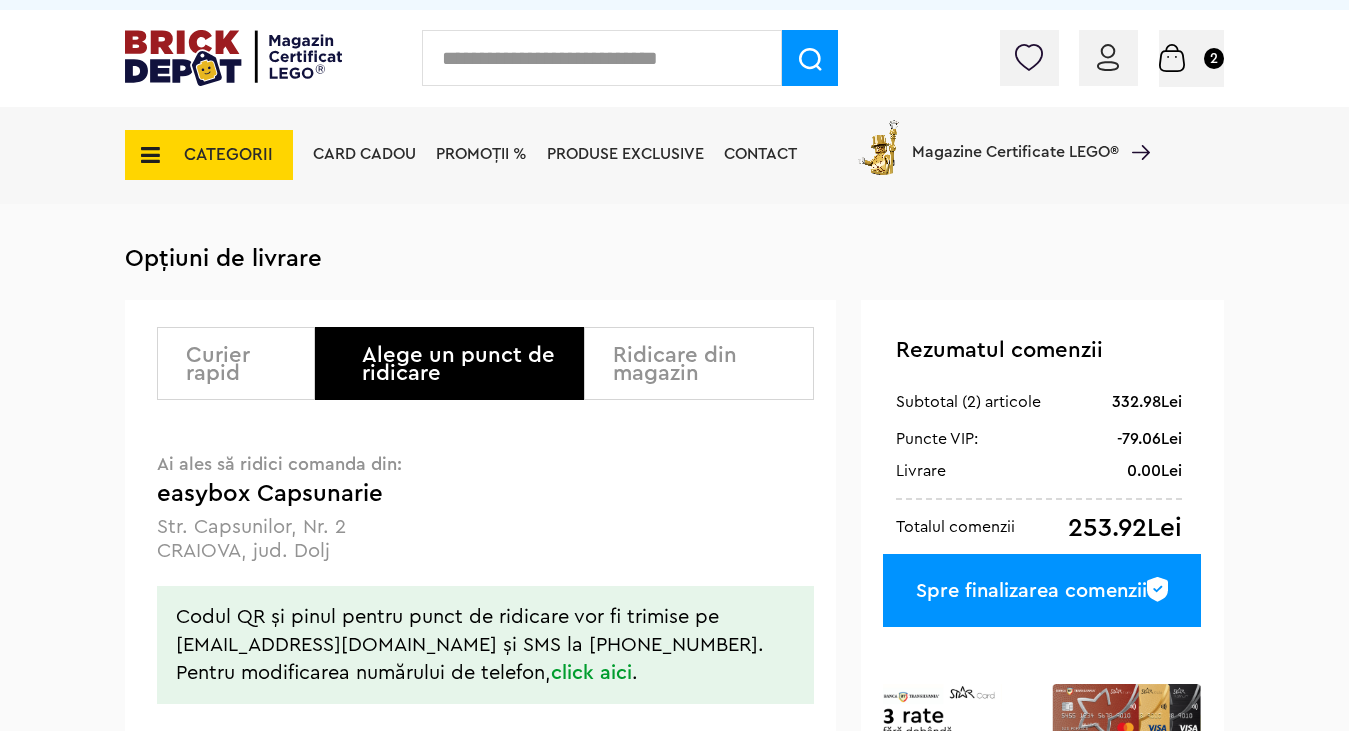 scroll, scrollTop: 36, scrollLeft: 0, axis: vertical 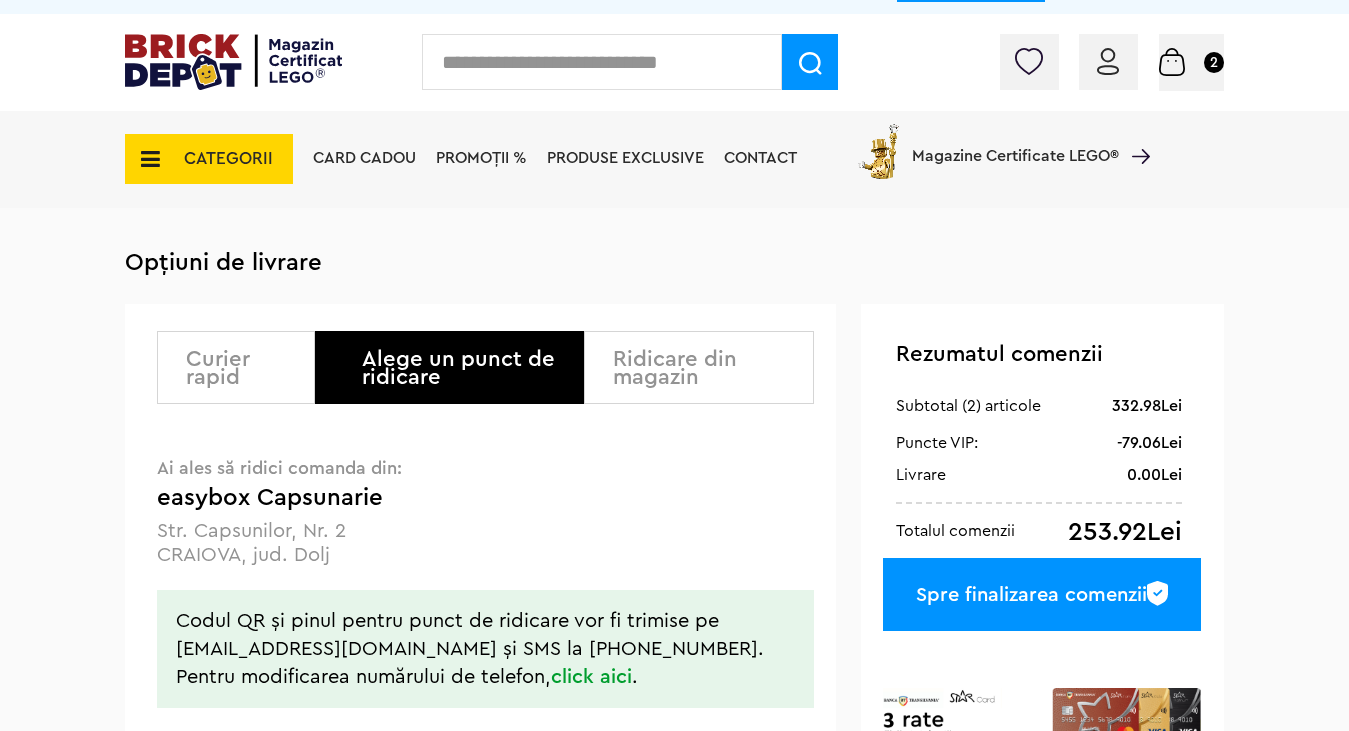 click on "Spre finalizarea comenzii" at bounding box center [1042, 594] 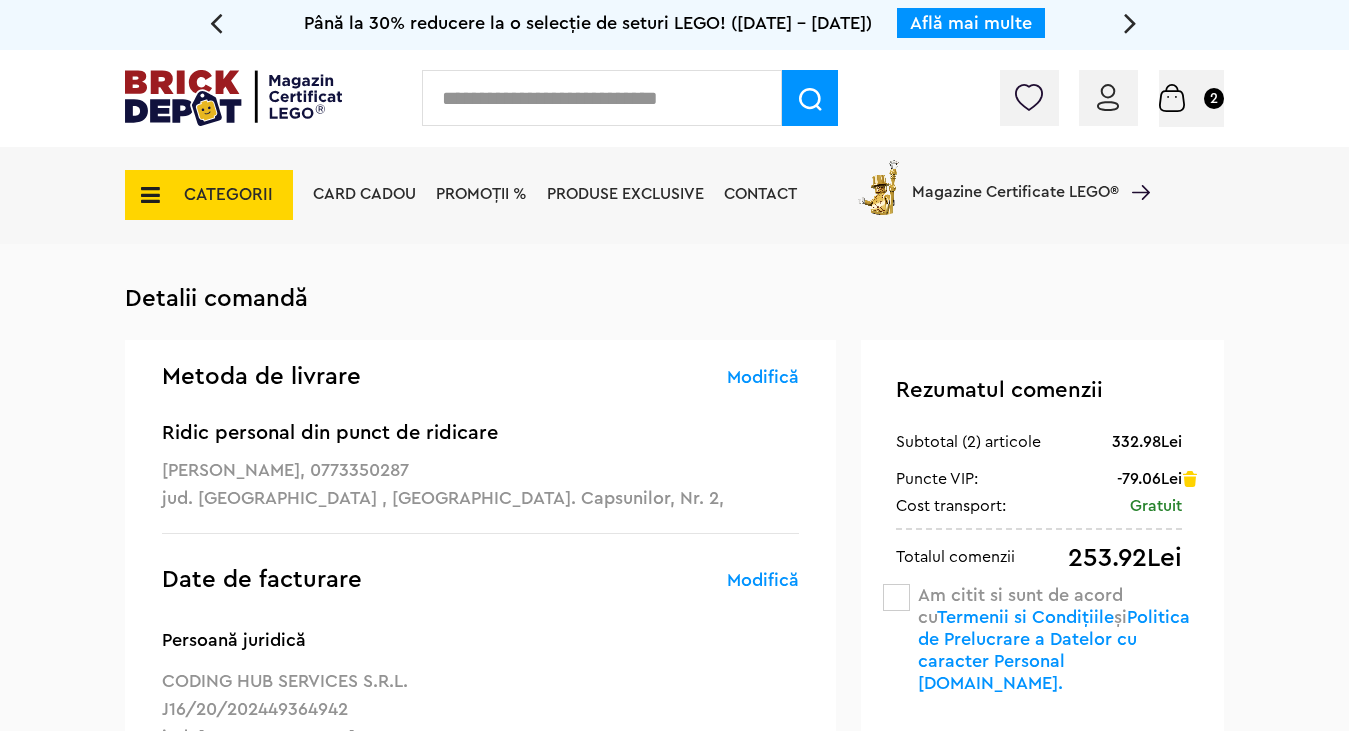 scroll, scrollTop: 0, scrollLeft: 0, axis: both 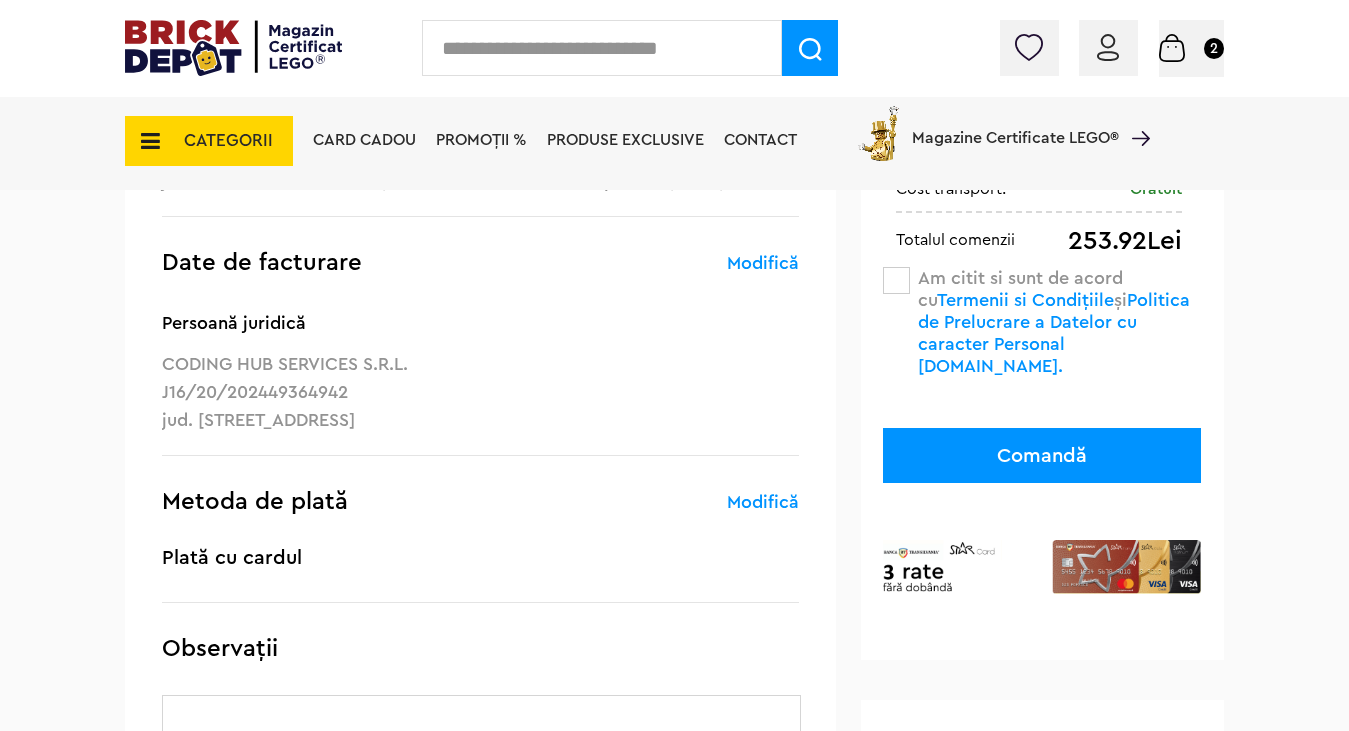 click on "Comandă" at bounding box center [1042, 455] 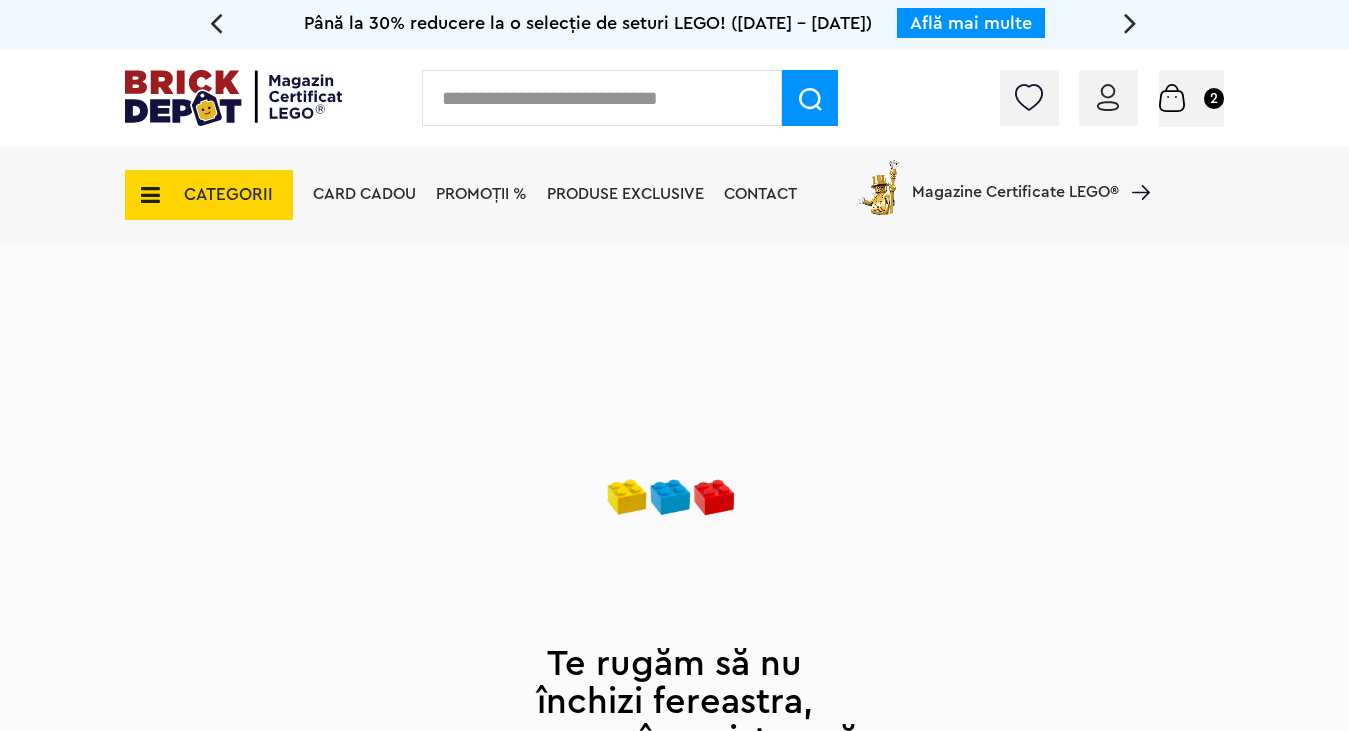 scroll, scrollTop: 0, scrollLeft: 0, axis: both 